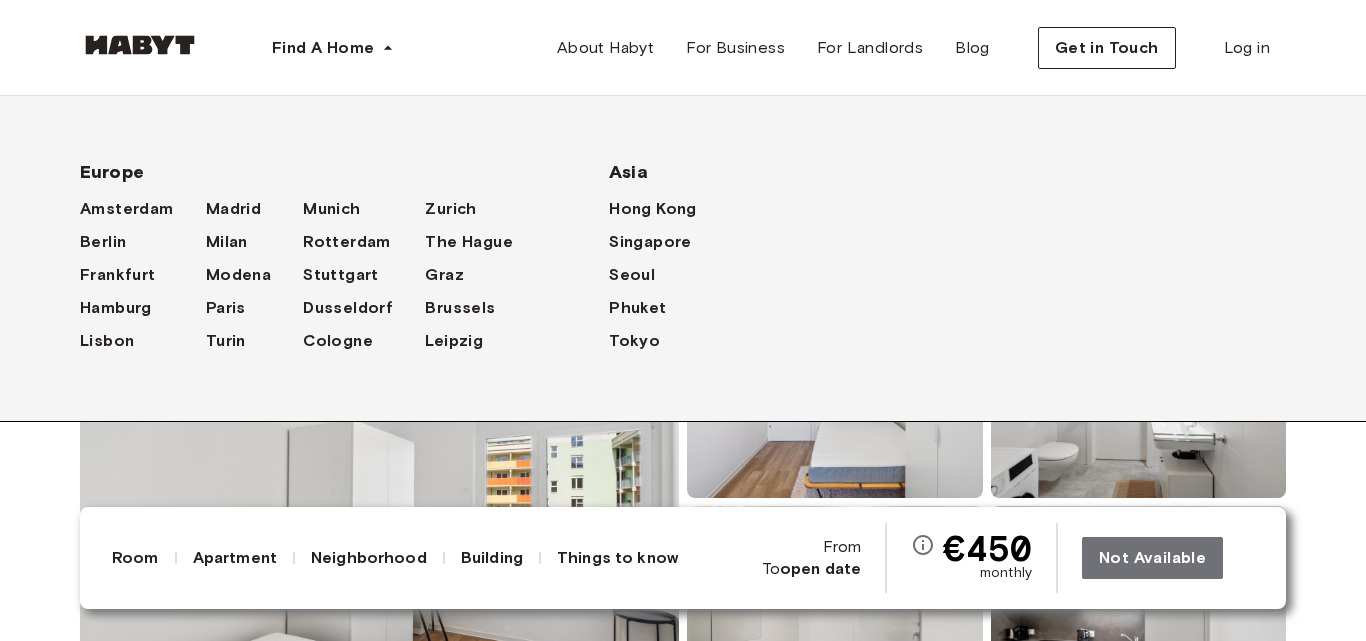 scroll, scrollTop: 300, scrollLeft: 0, axis: vertical 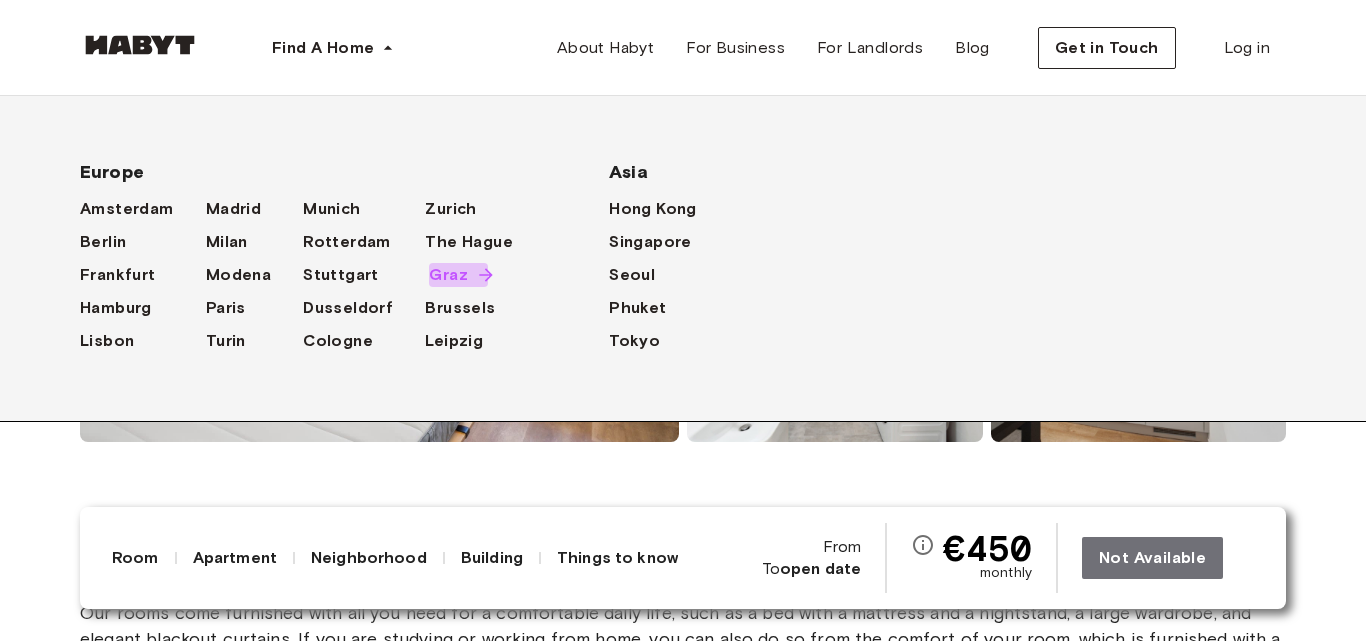 drag, startPoint x: 0, startPoint y: 0, endPoint x: 446, endPoint y: 276, distance: 524.4921 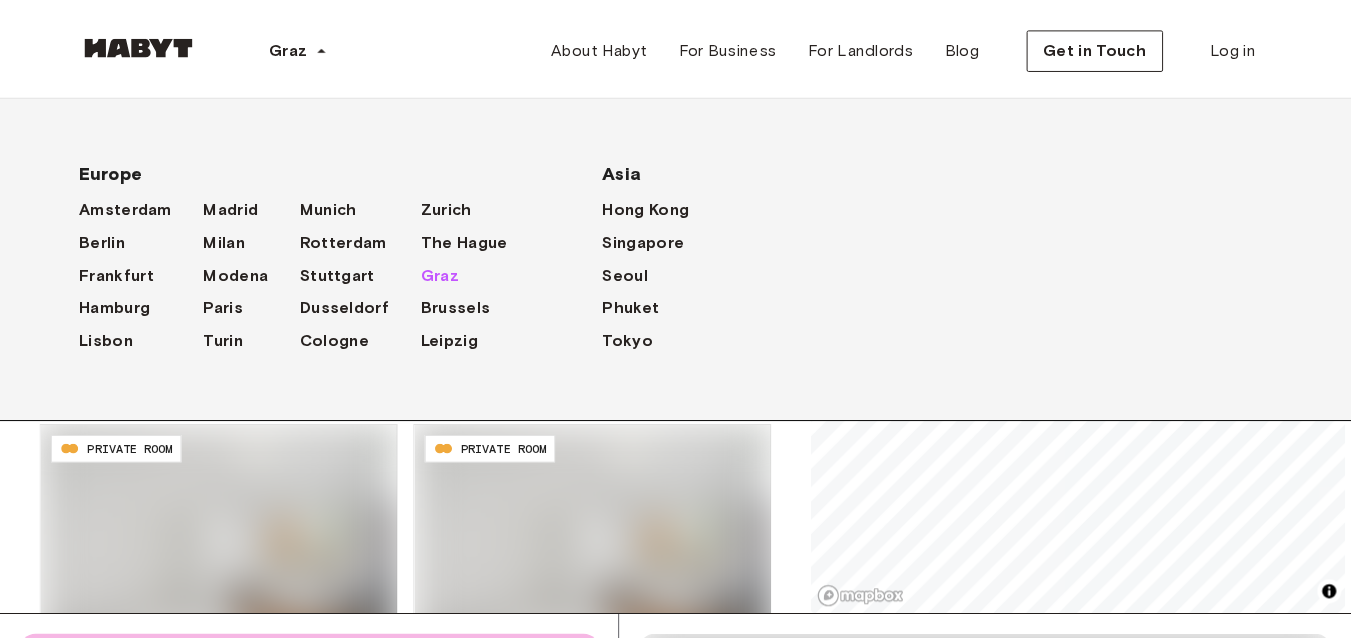 scroll, scrollTop: 0, scrollLeft: 0, axis: both 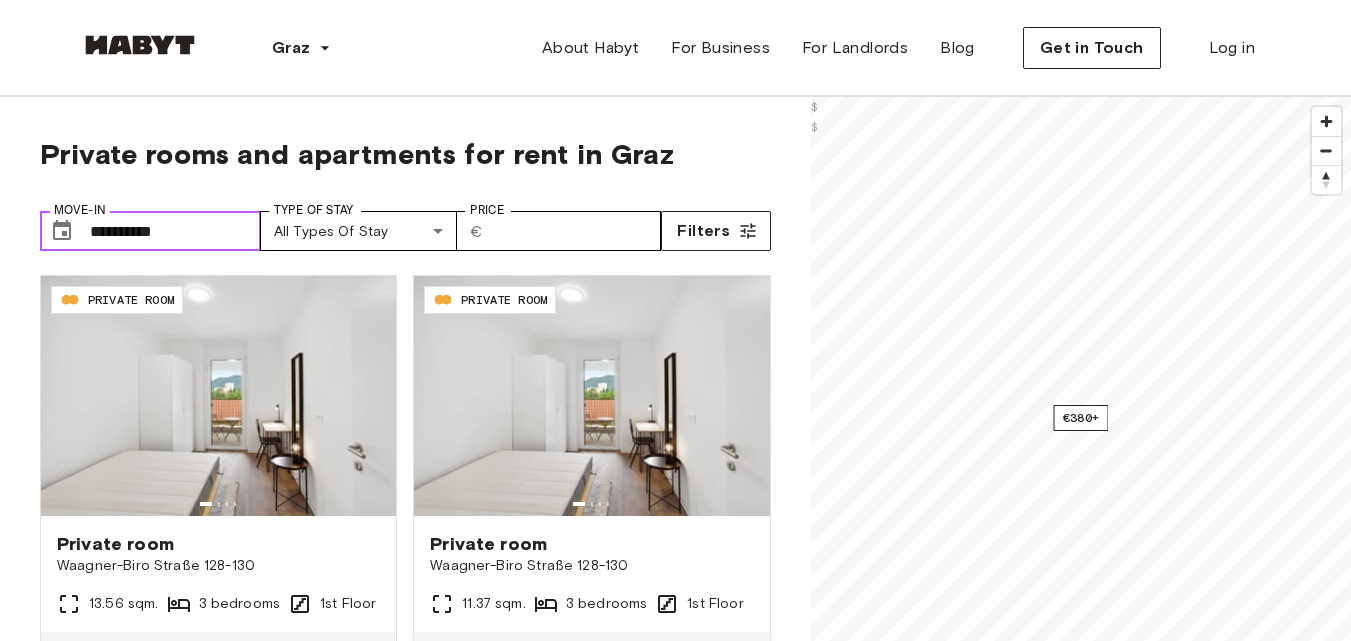 click on "**********" at bounding box center [175, 231] 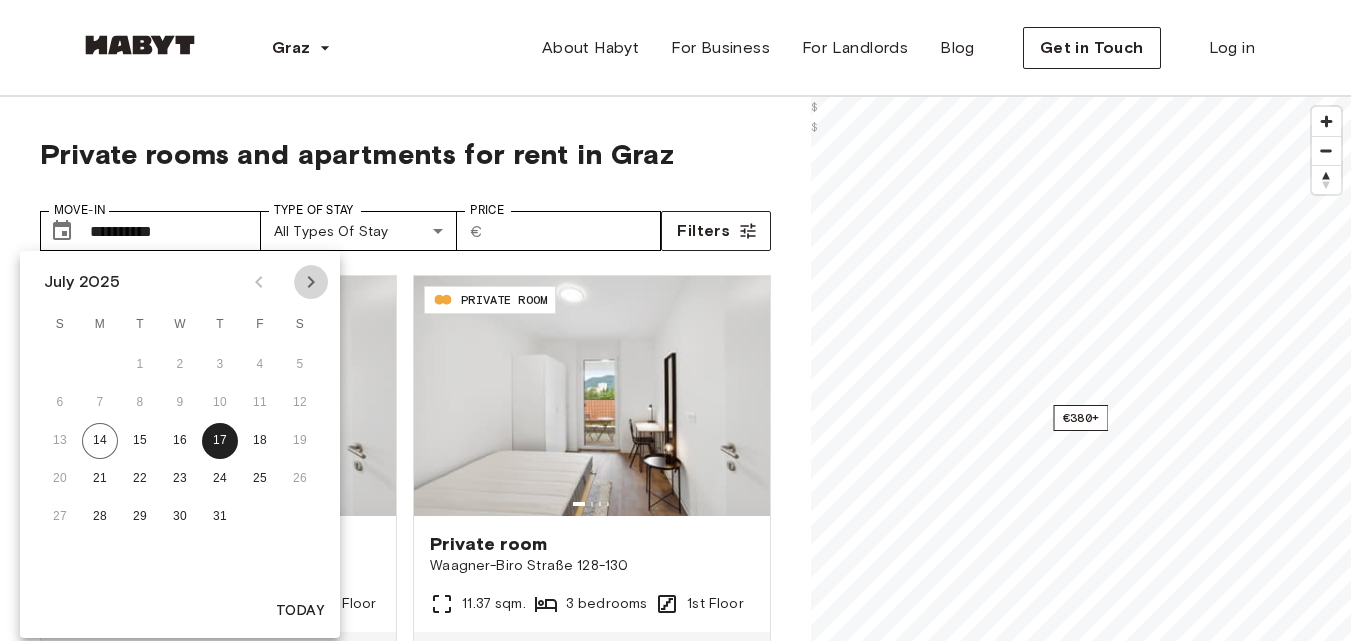 click 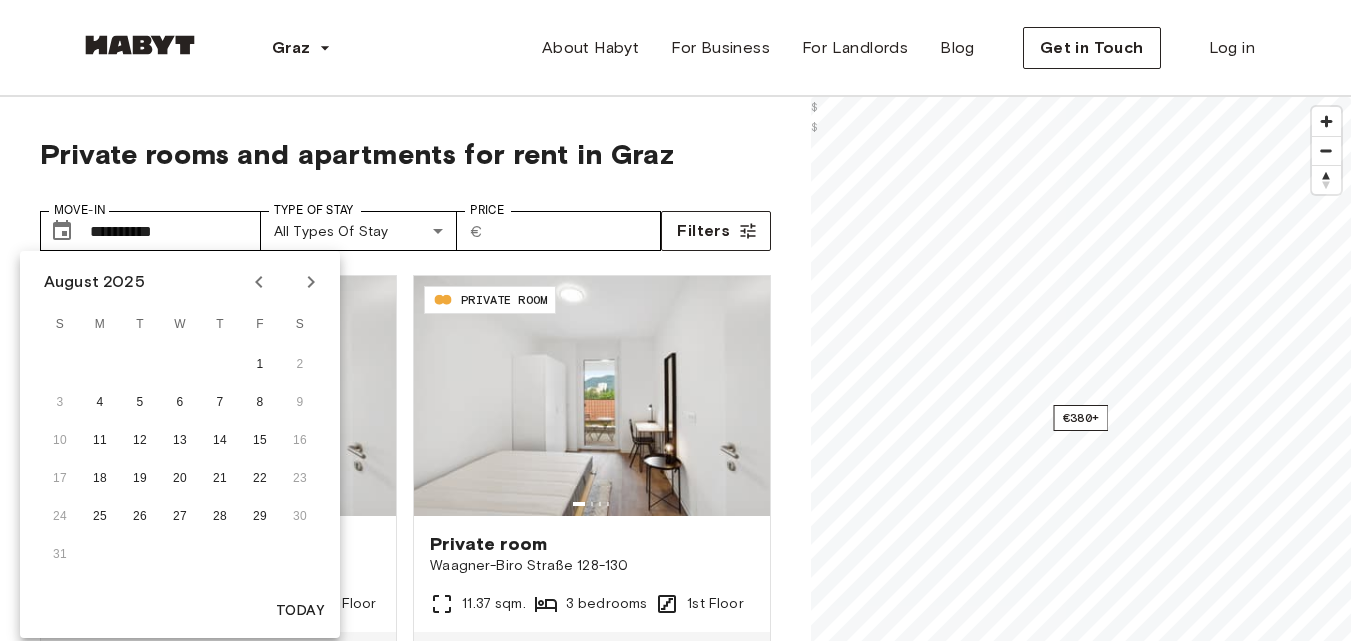 click 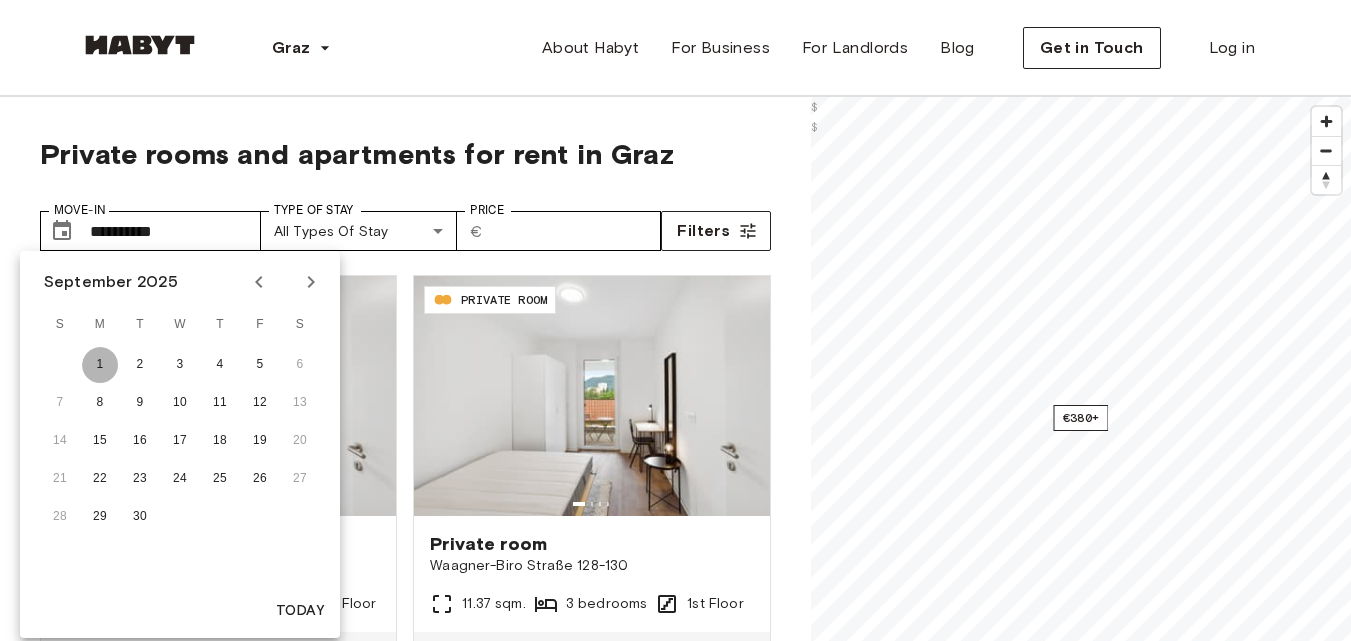 click on "1" at bounding box center [100, 365] 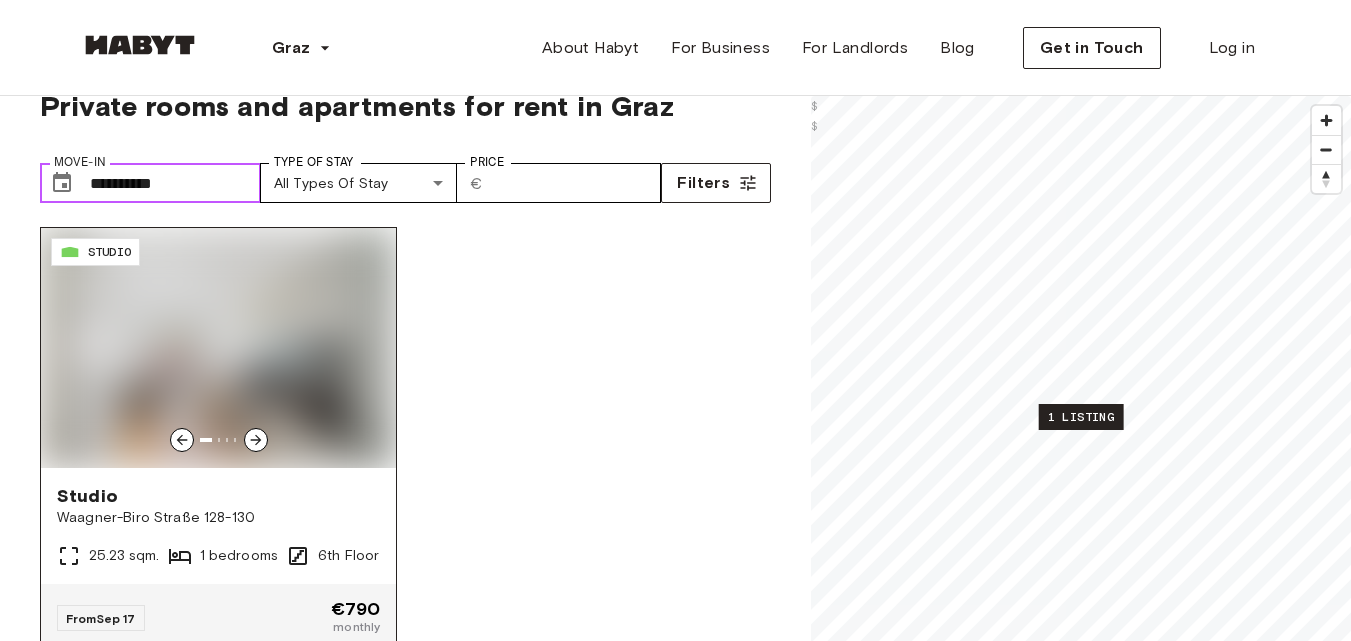 scroll, scrollTop: 0, scrollLeft: 0, axis: both 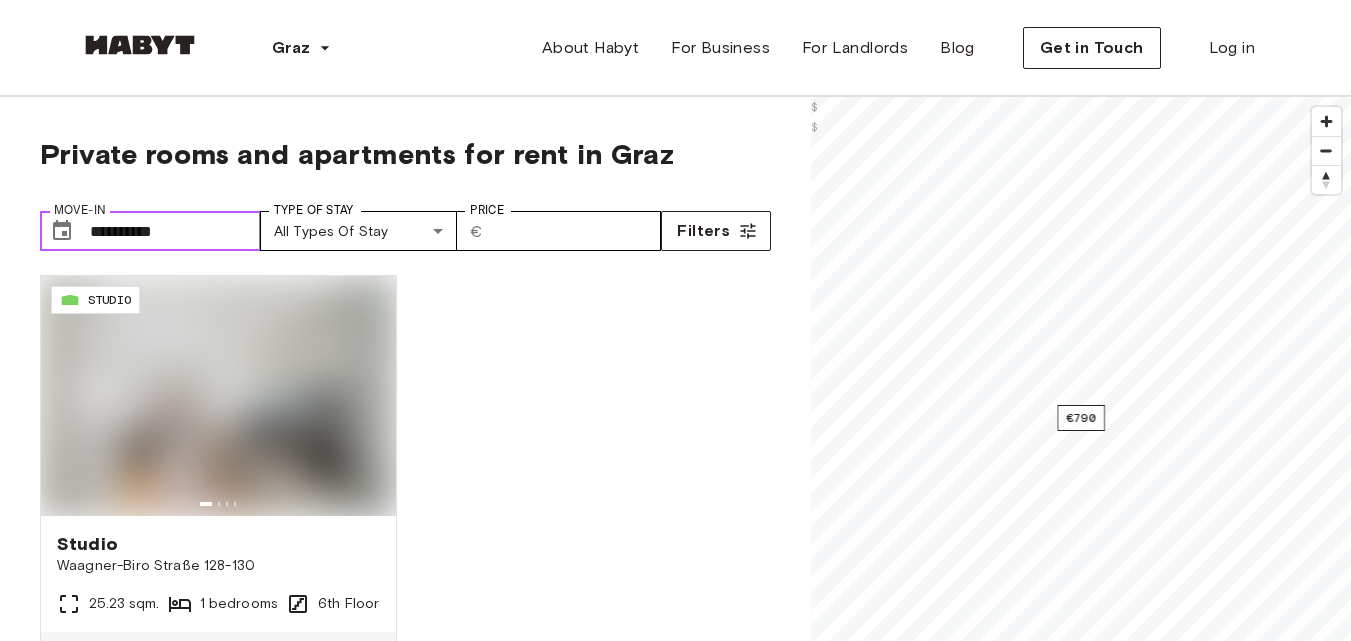 click on "**********" at bounding box center [175, 231] 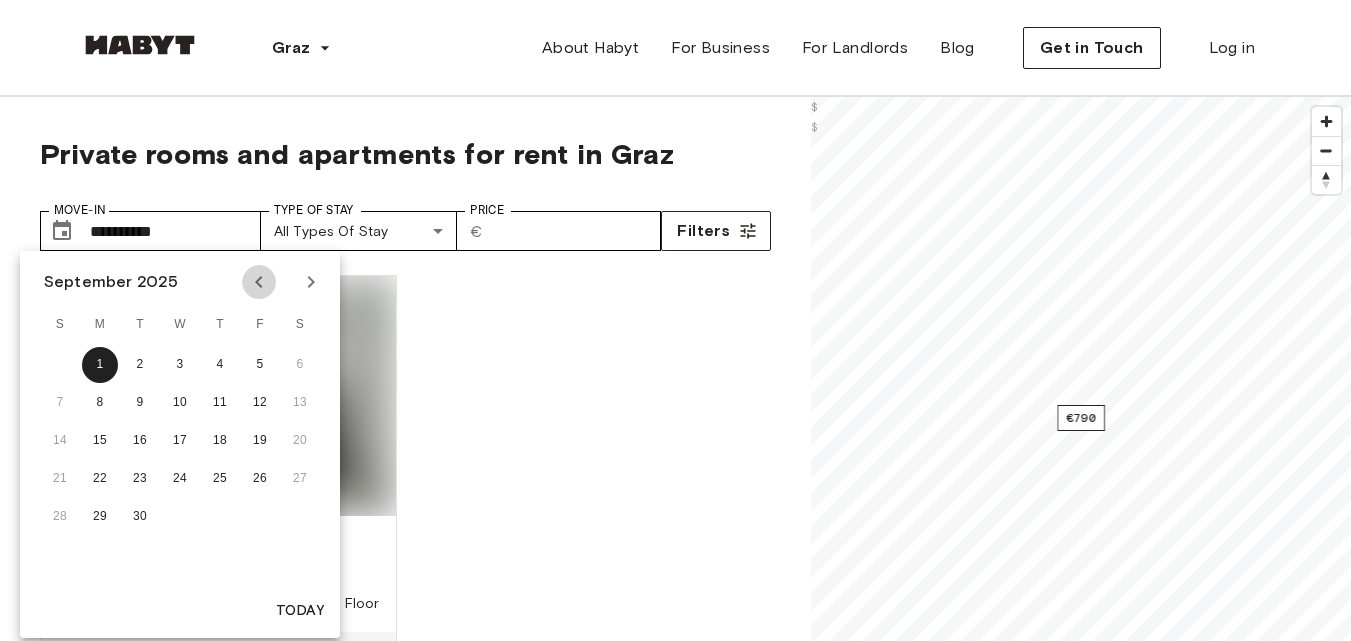 click 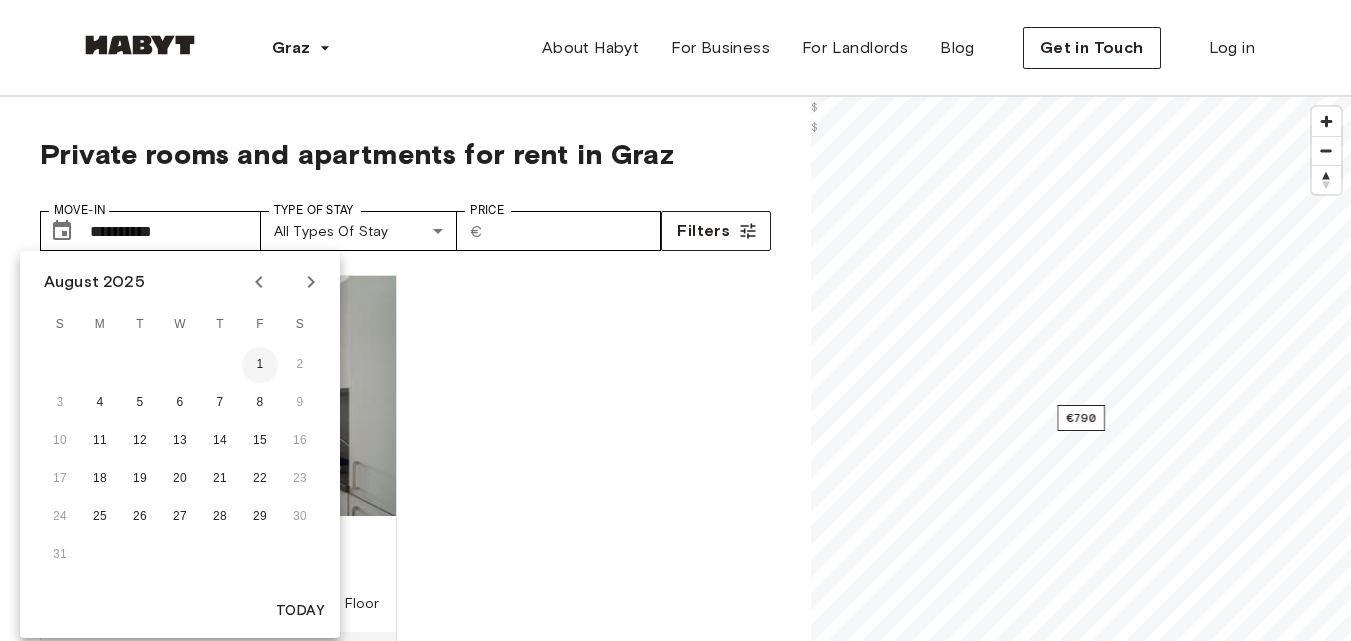 click on "1" at bounding box center (260, 365) 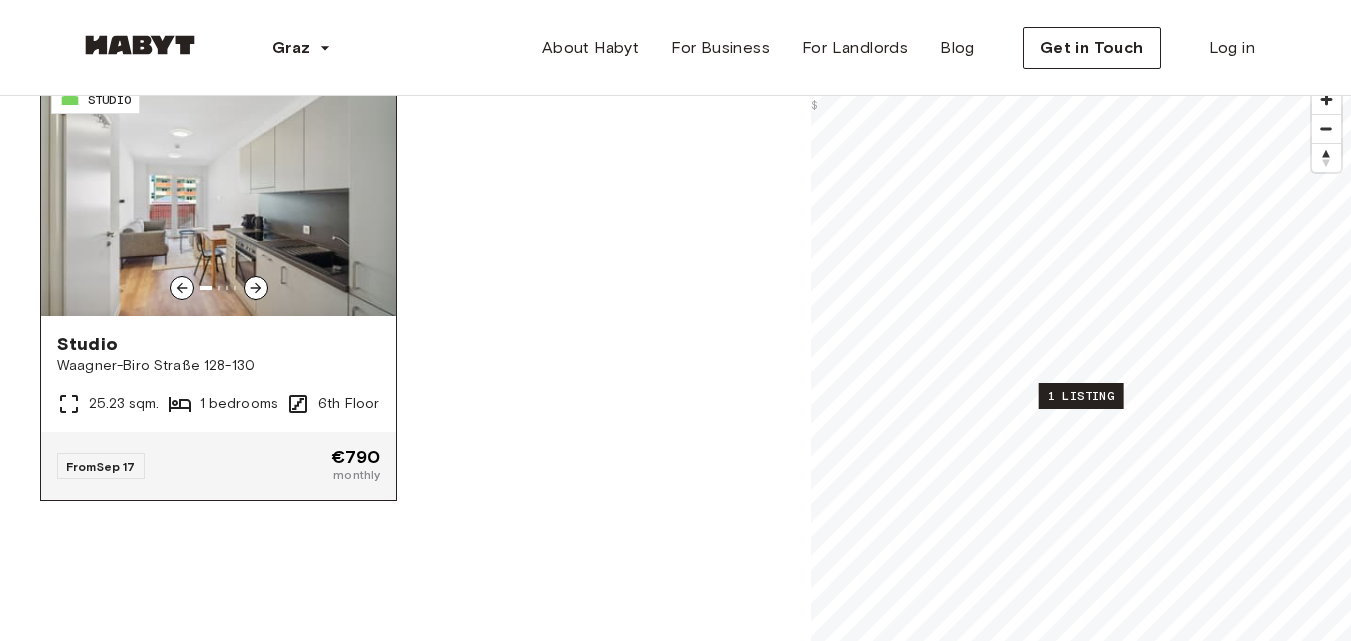 scroll, scrollTop: 0, scrollLeft: 0, axis: both 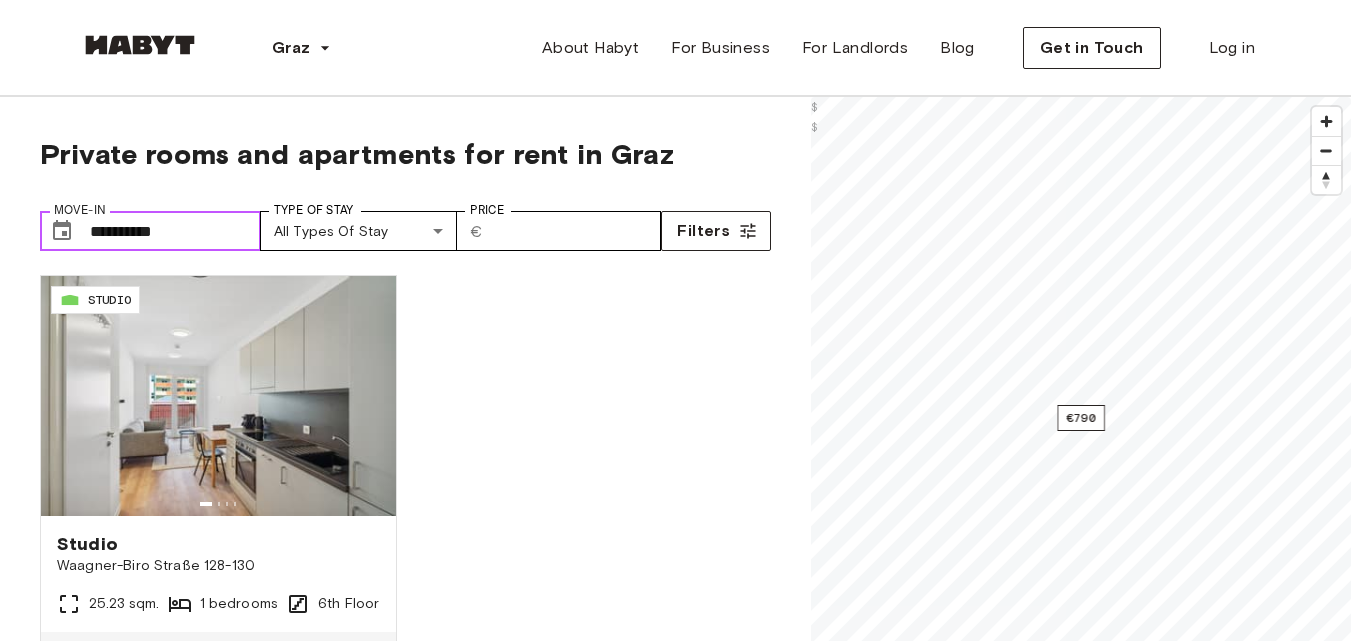 click on "**********" at bounding box center (175, 231) 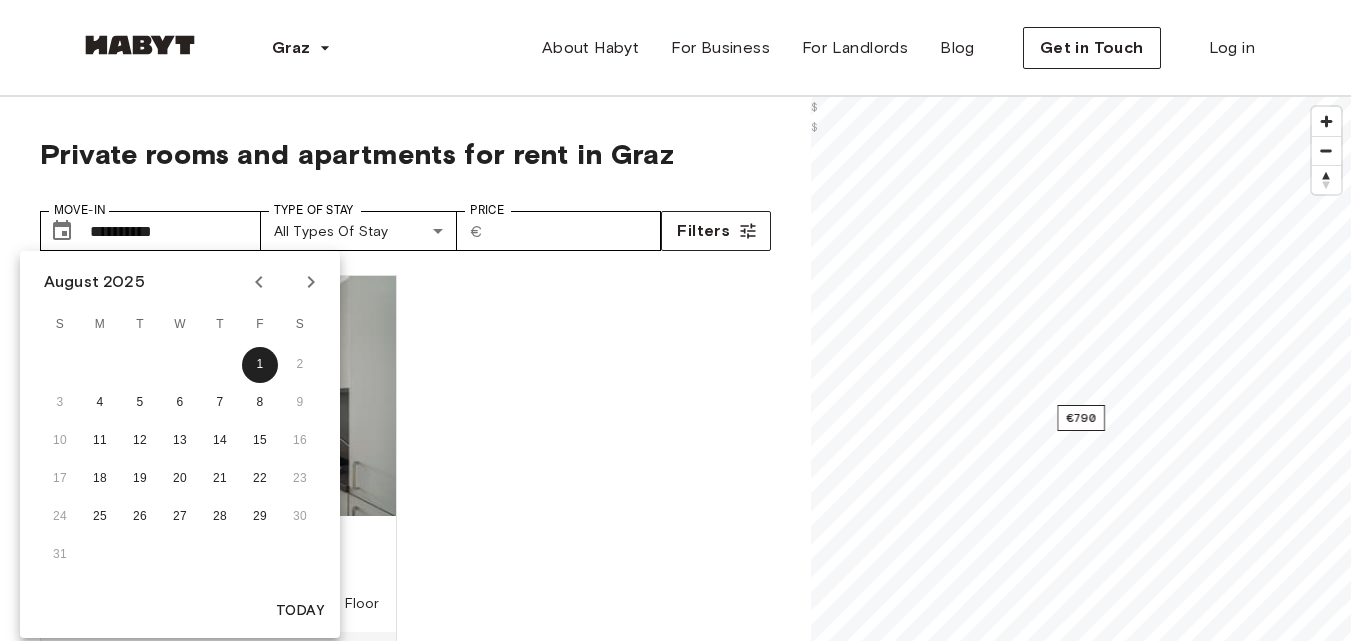 click 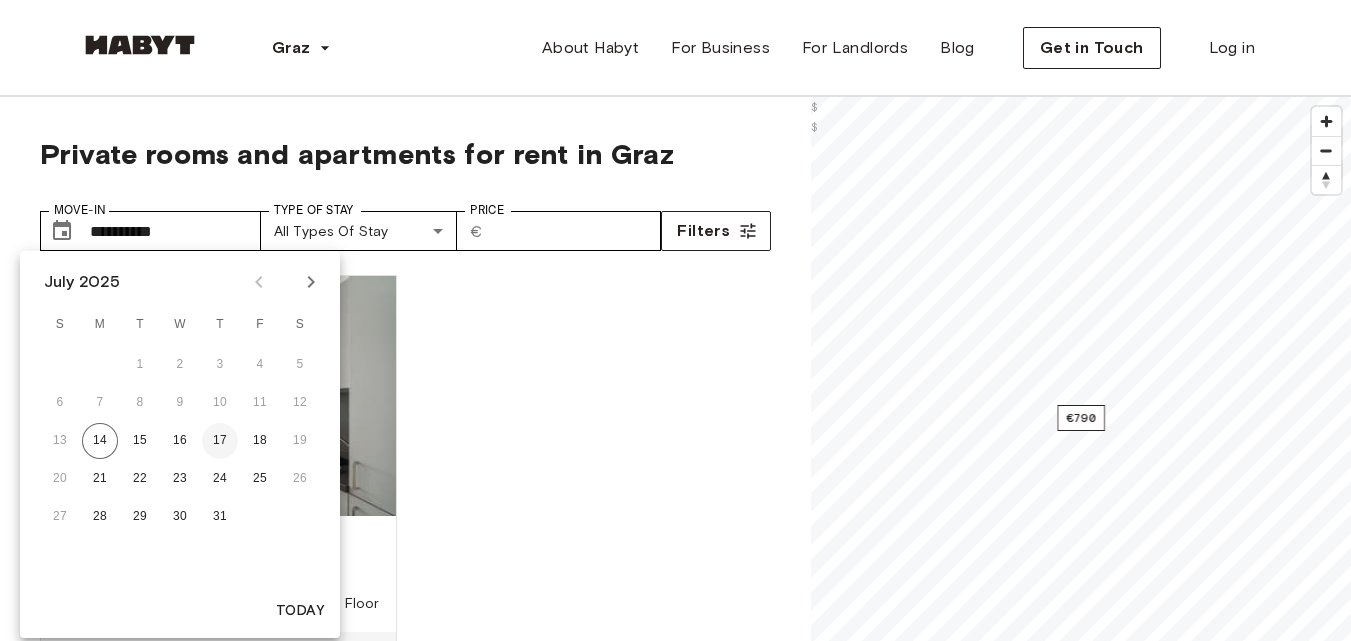 click on "17" at bounding box center (220, 441) 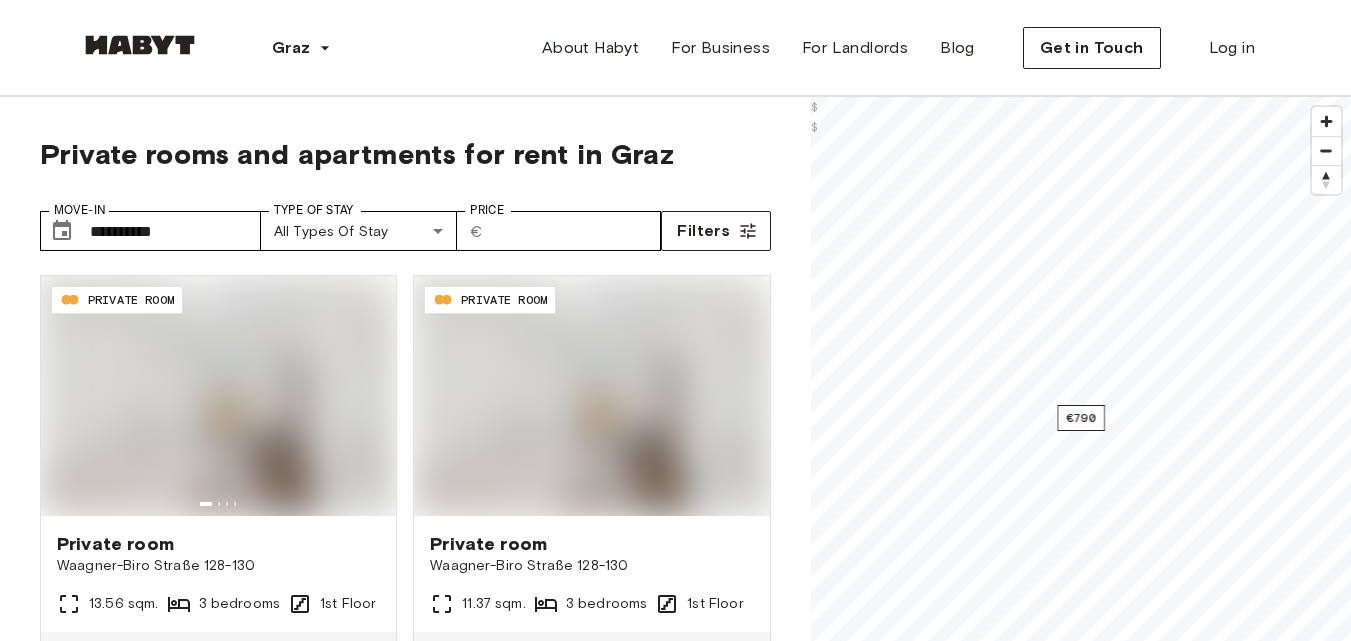 type on "**********" 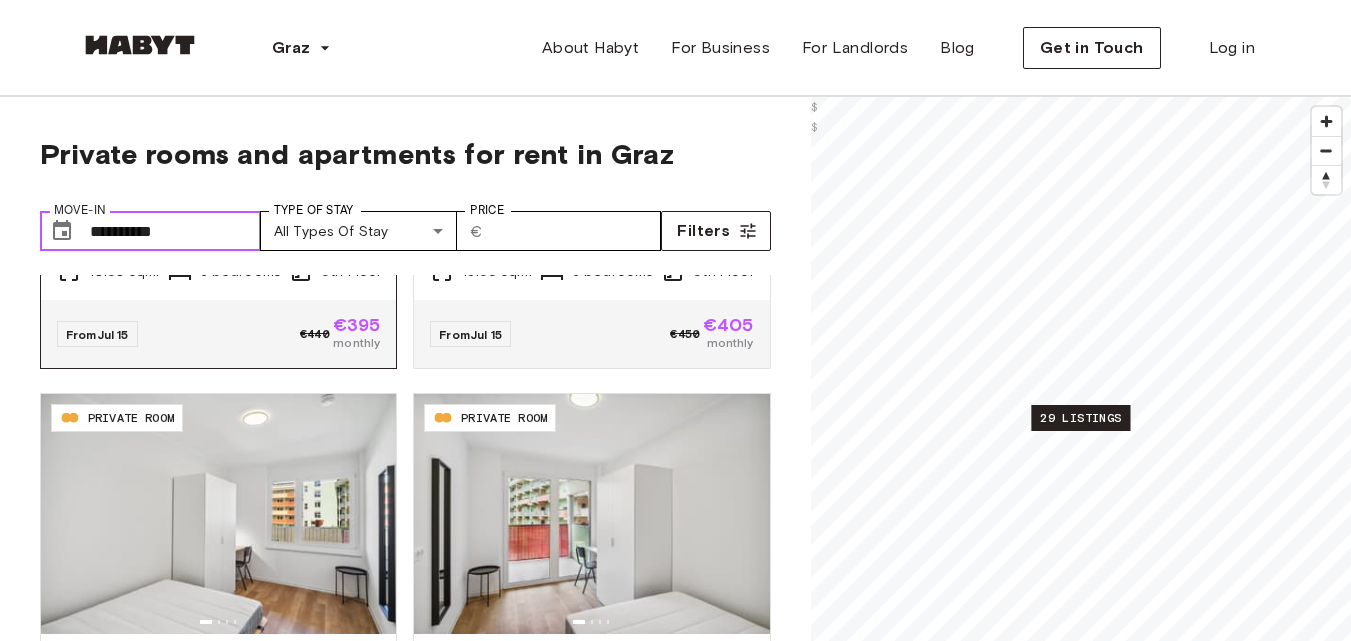 scroll, scrollTop: 3964, scrollLeft: 0, axis: vertical 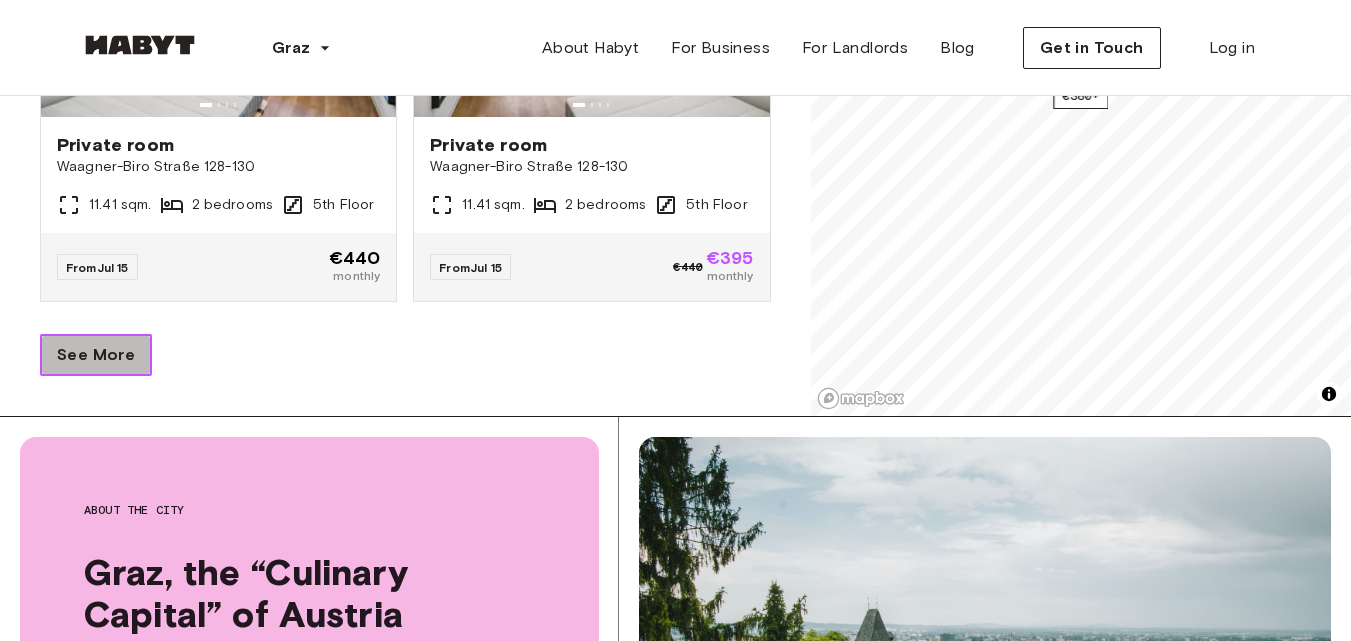 click on "See More" at bounding box center [96, 355] 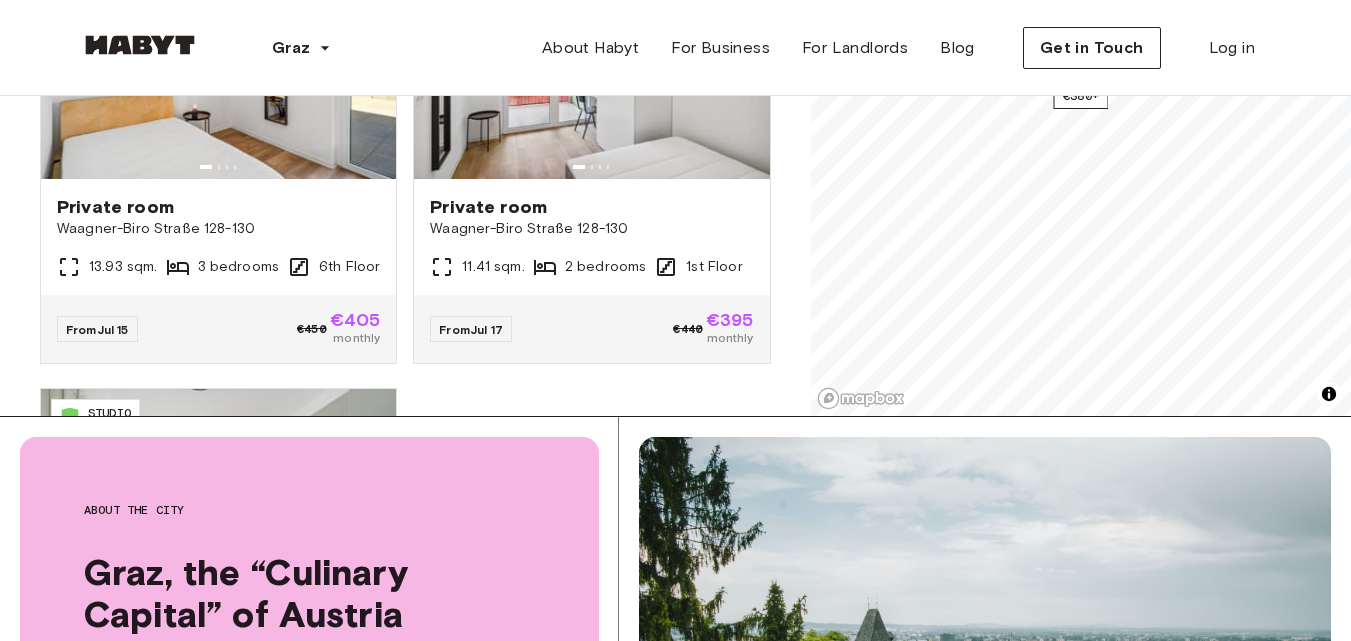 scroll, scrollTop: 5640, scrollLeft: 0, axis: vertical 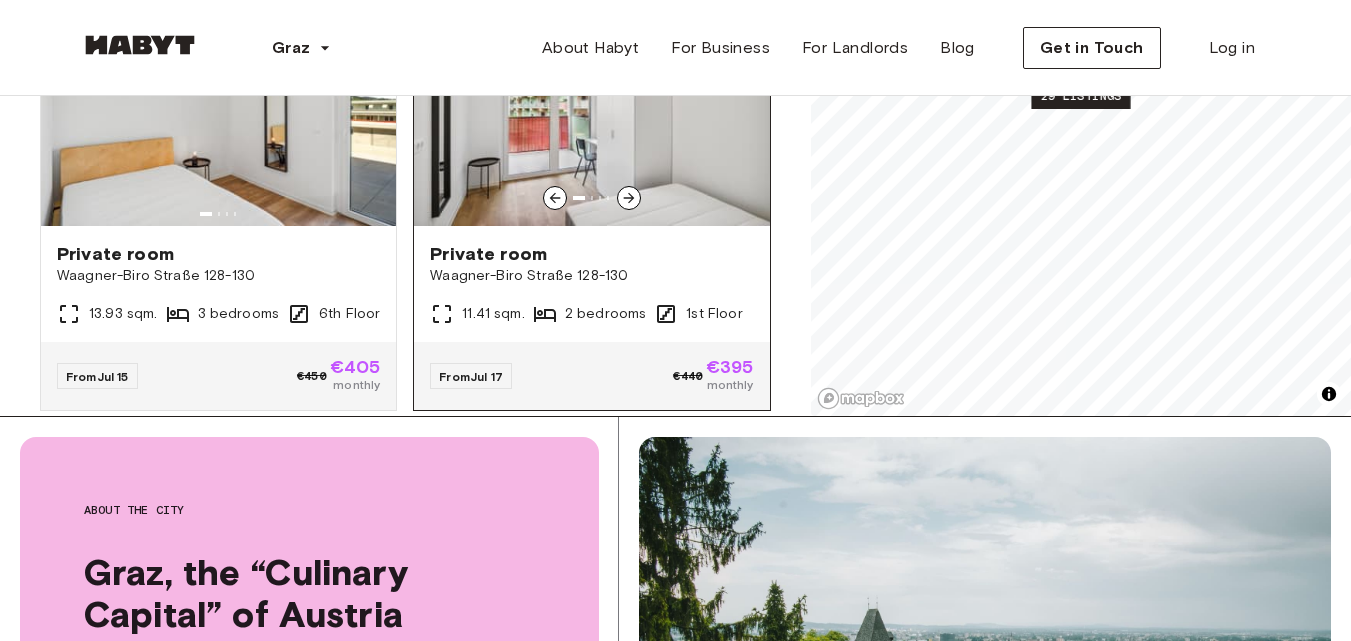 click on "Jul 17" at bounding box center (486, 376) 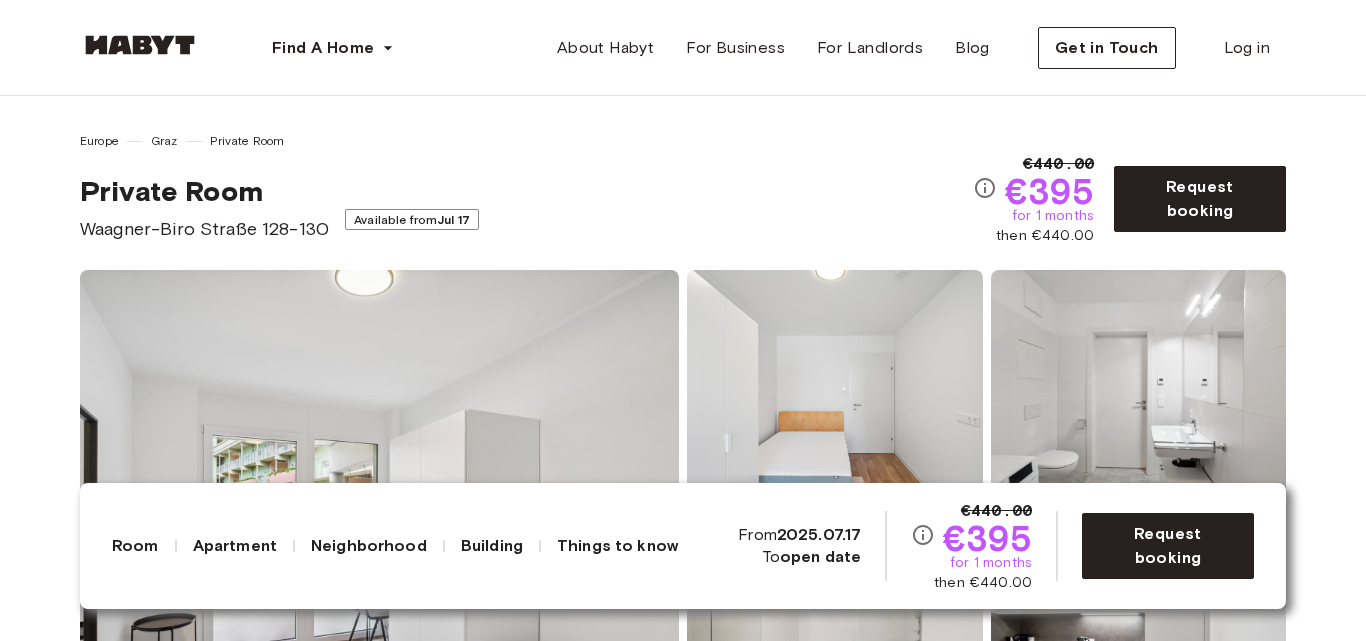 scroll, scrollTop: 400, scrollLeft: 0, axis: vertical 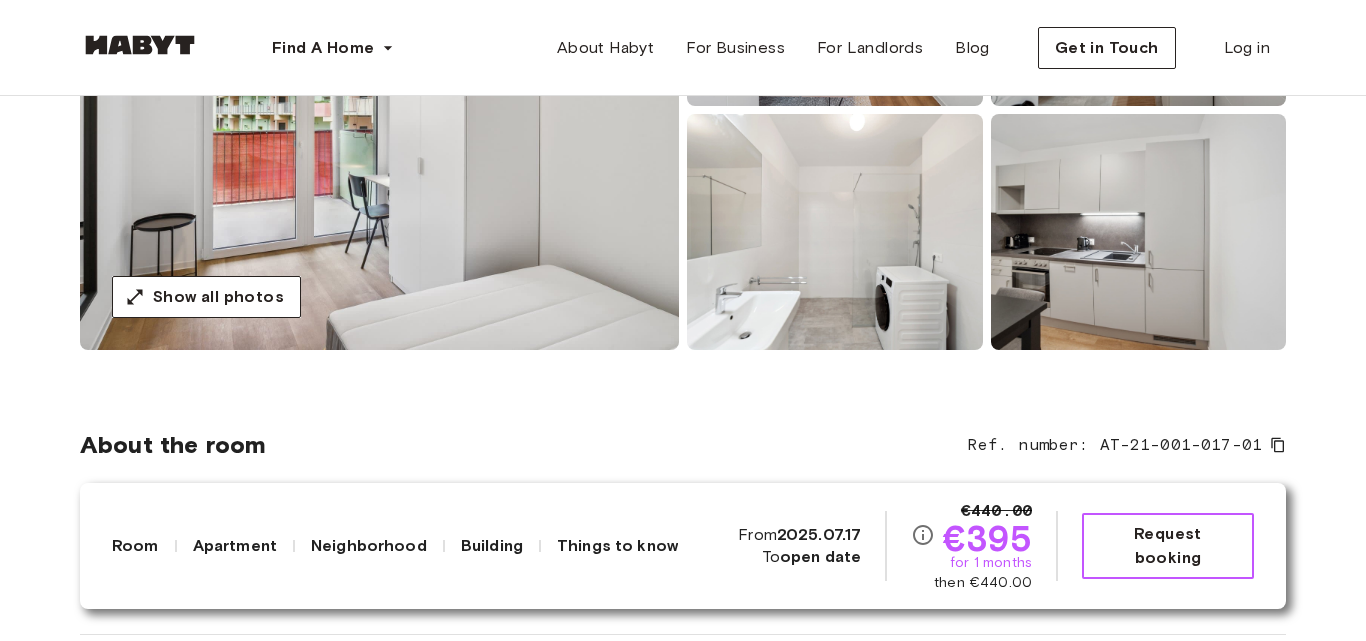 click on "Request booking" at bounding box center (1168, 546) 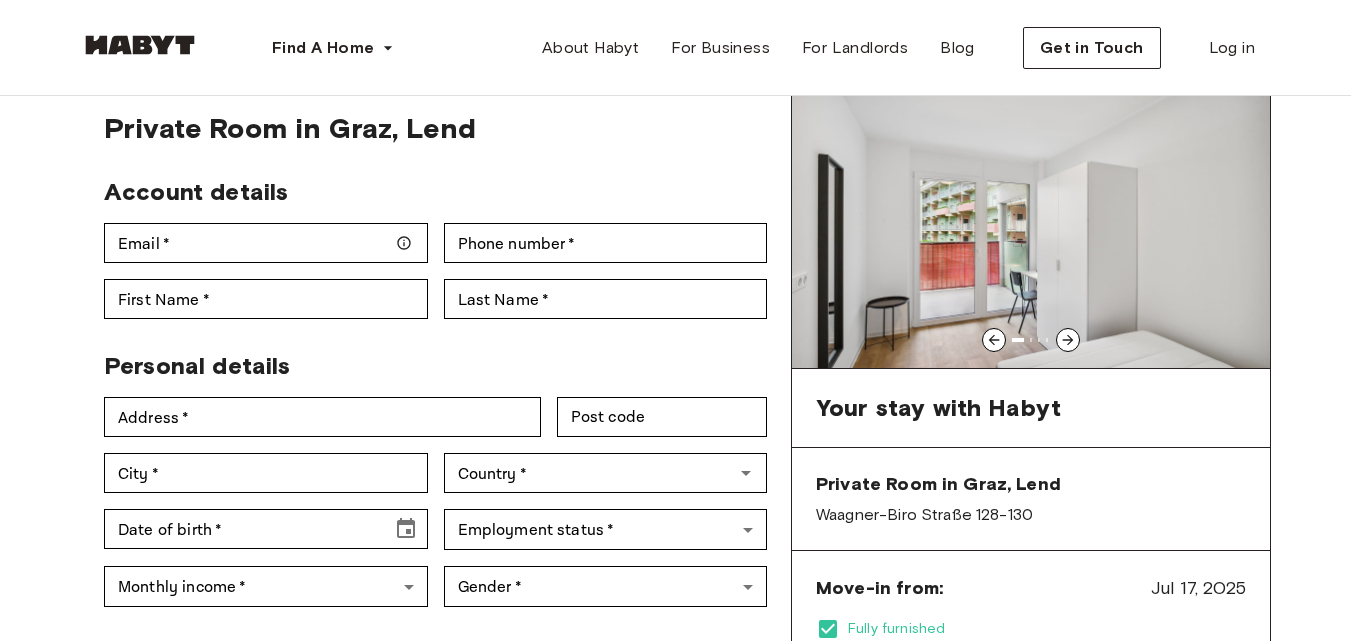 scroll, scrollTop: 50, scrollLeft: 0, axis: vertical 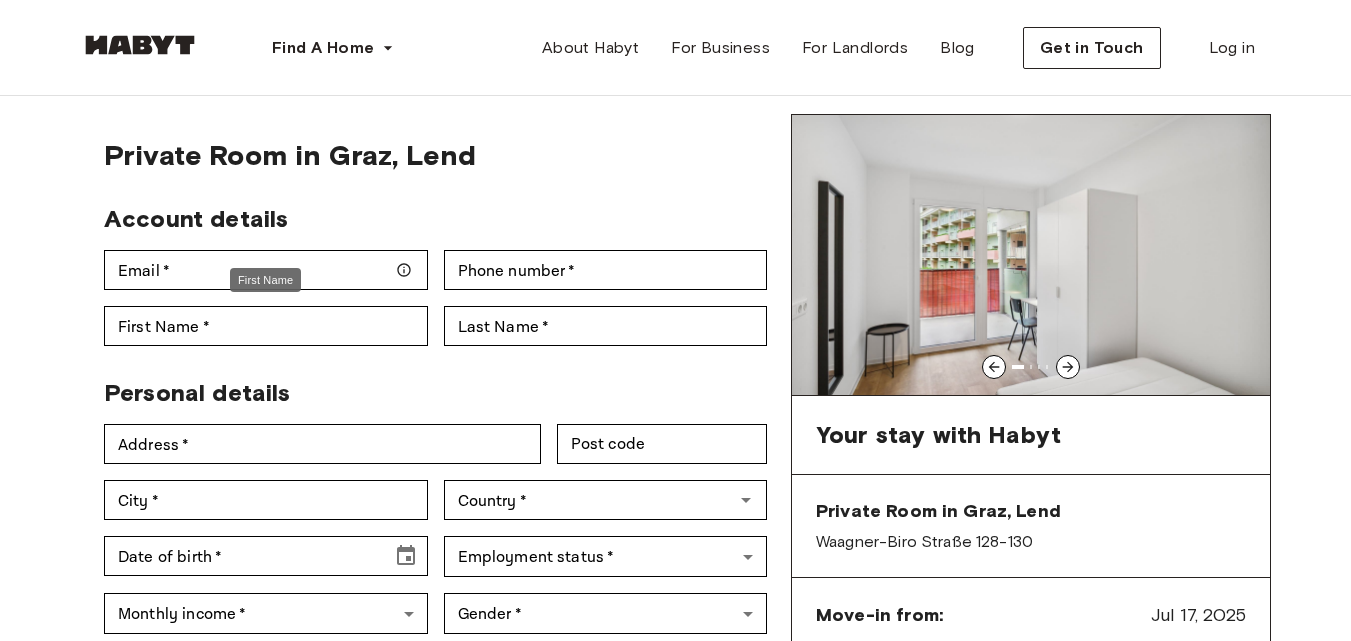 click on "First Name" at bounding box center [265, 280] 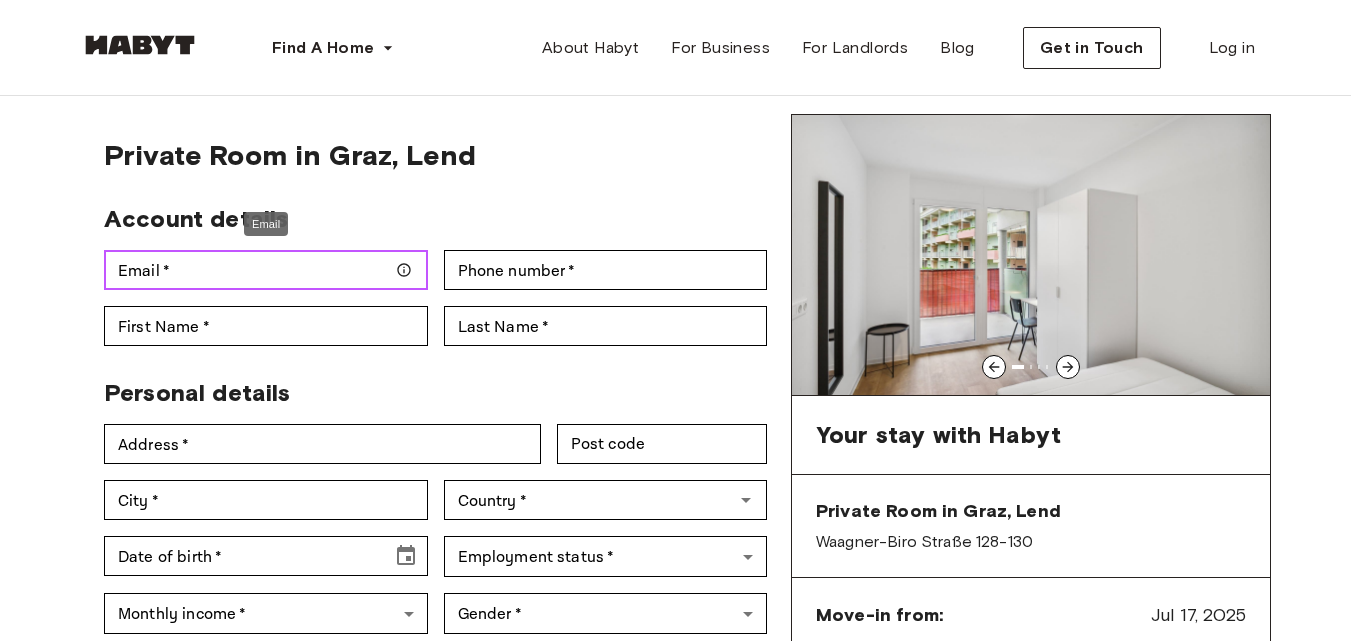 click on "Email   *" at bounding box center (266, 270) 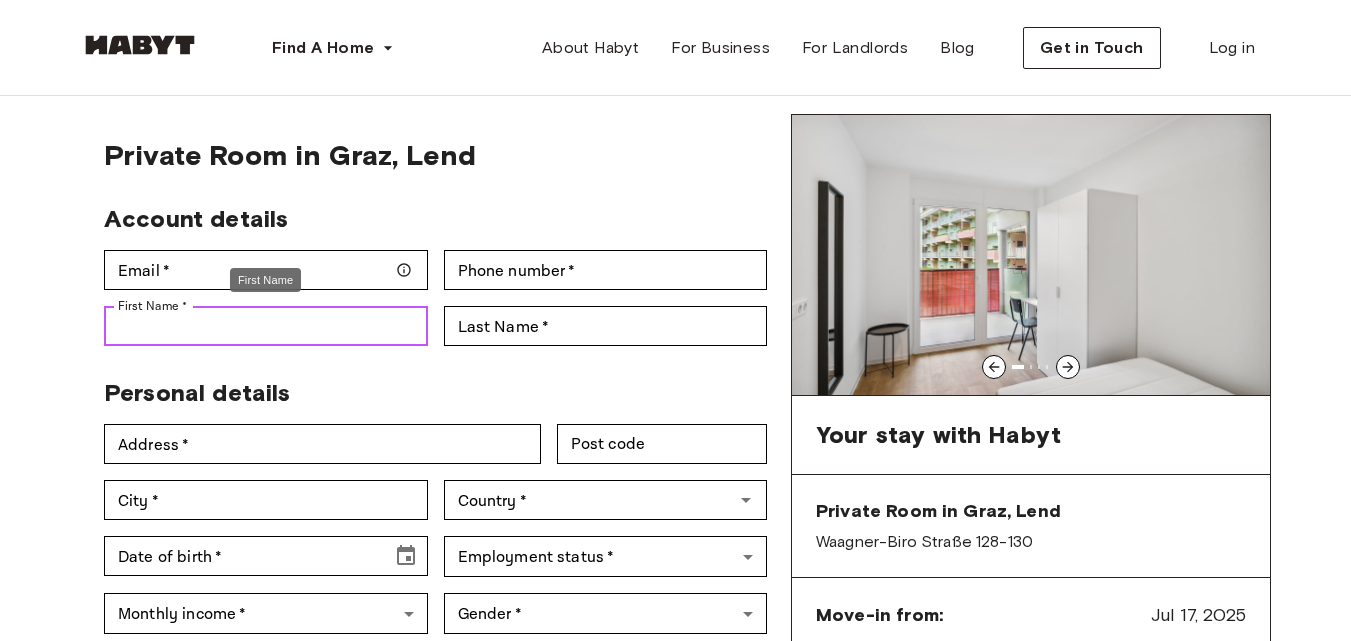 click on "First Name   *" at bounding box center [266, 326] 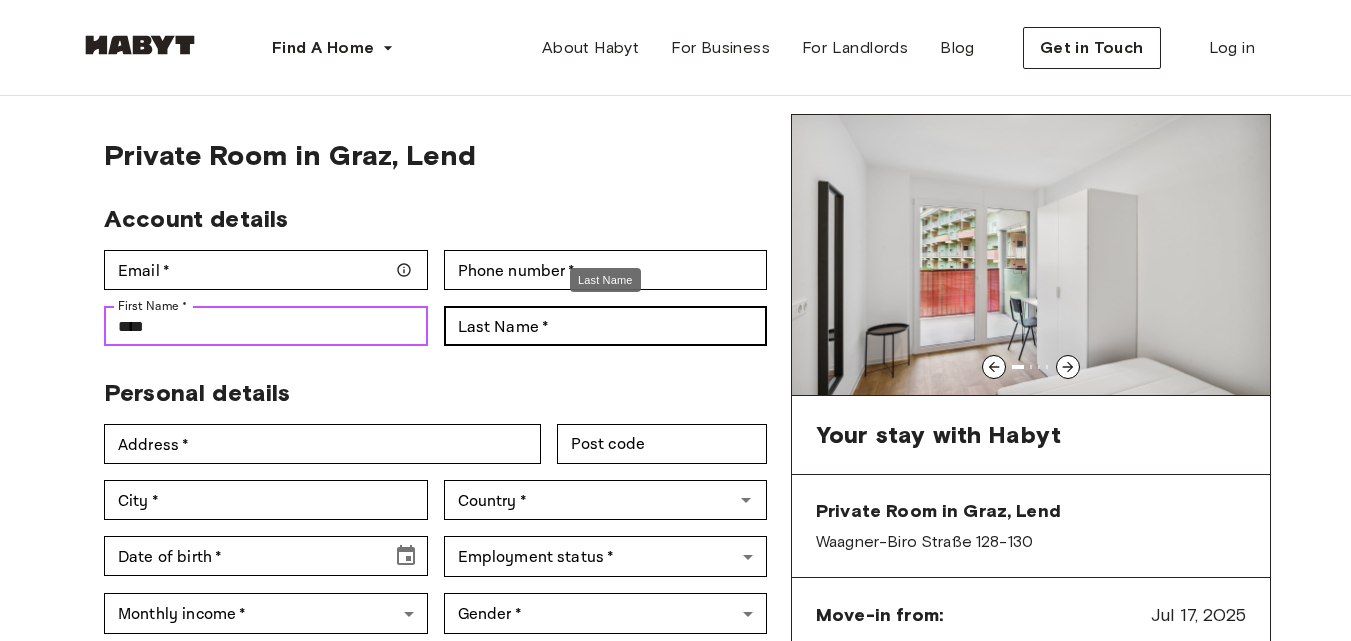 type on "****" 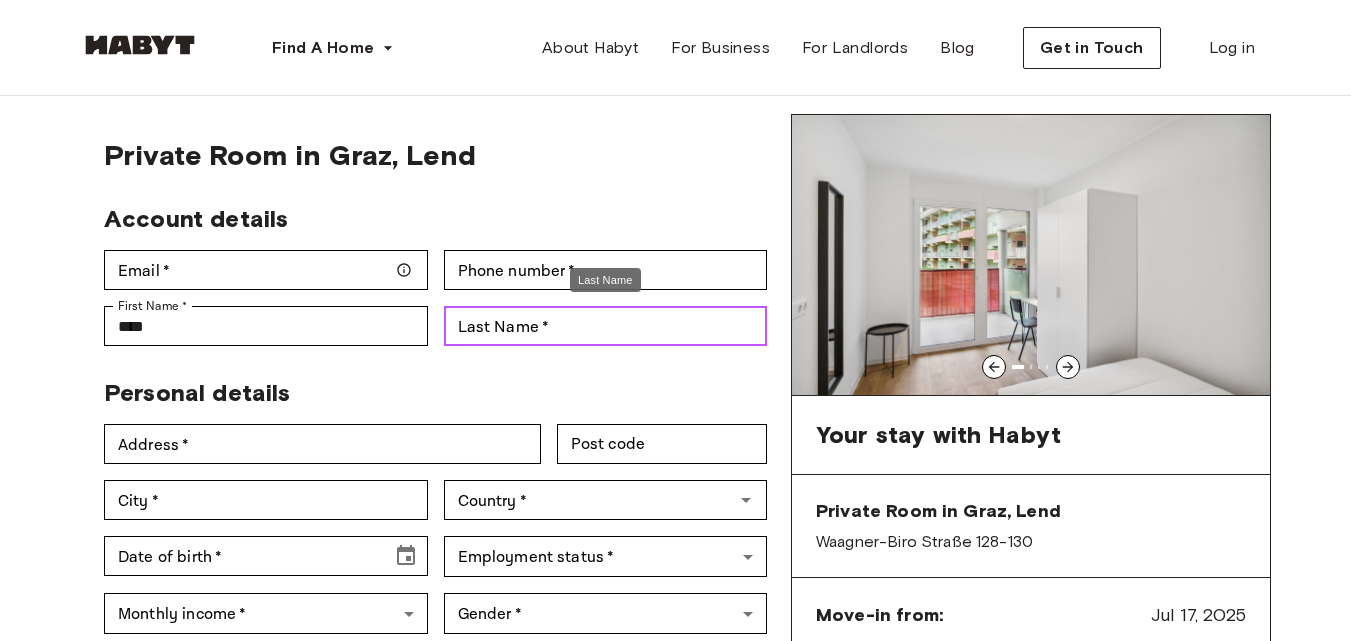 click on "Last Name   *" at bounding box center (606, 326) 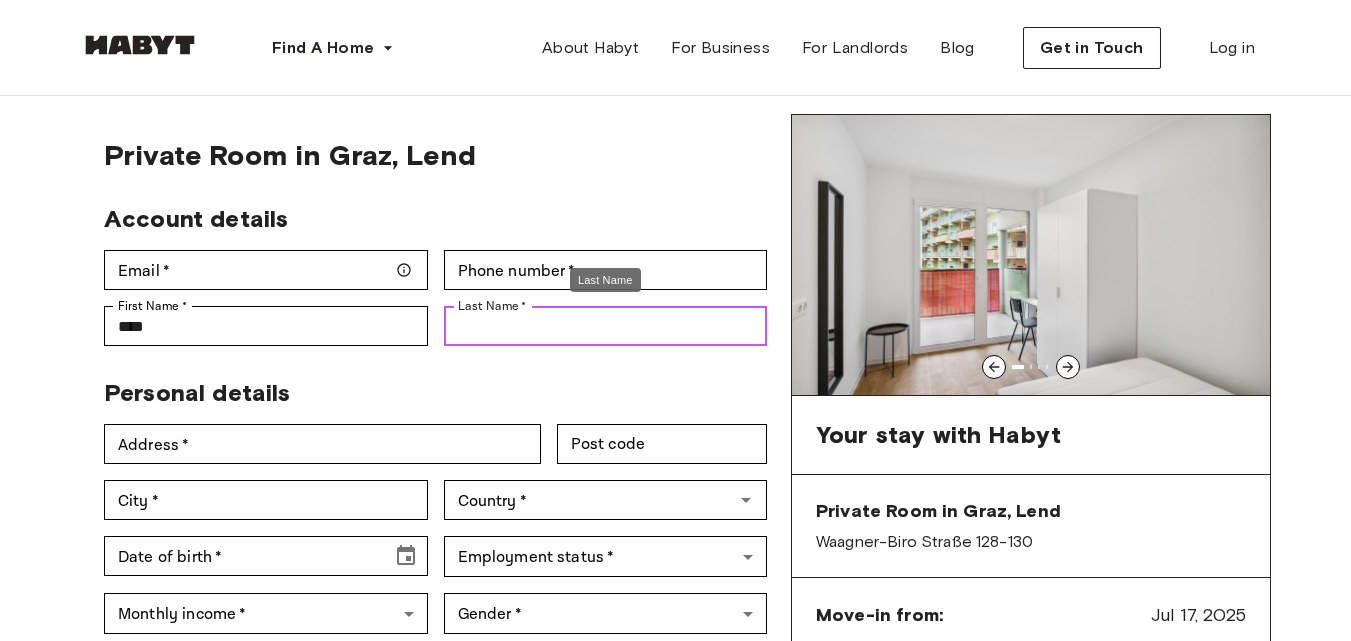 click on "Last Name   *" at bounding box center [606, 326] 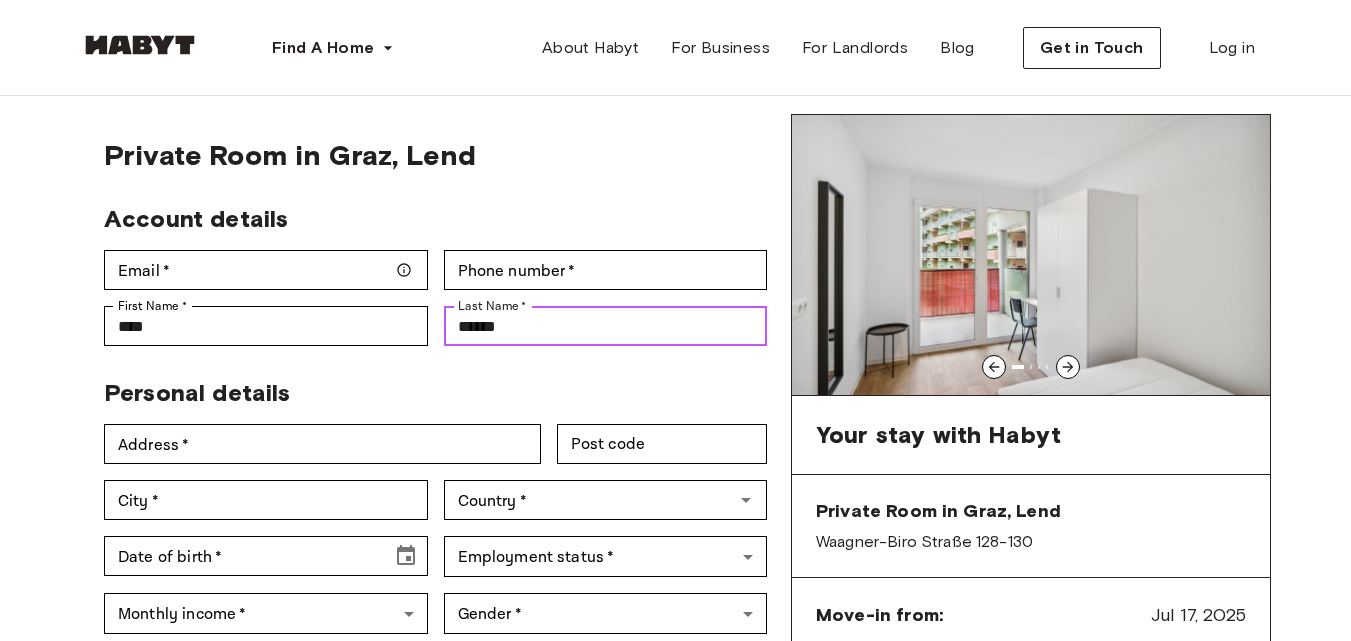 scroll, scrollTop: 150, scrollLeft: 0, axis: vertical 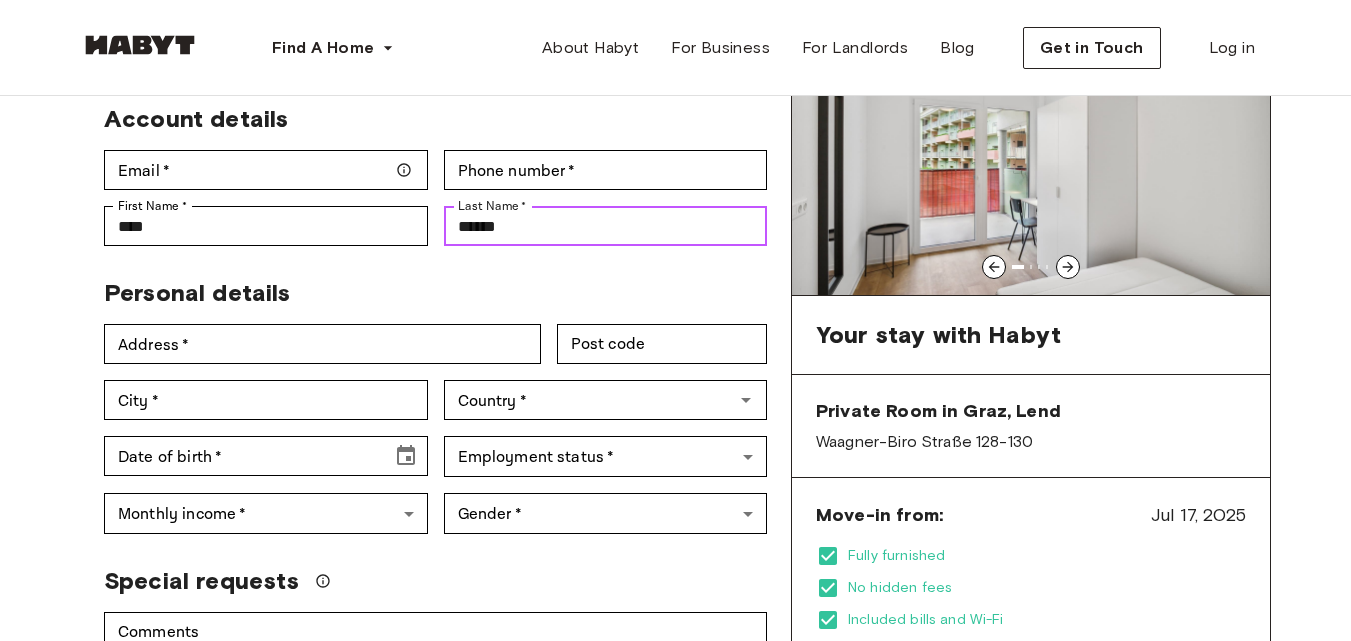 type on "******" 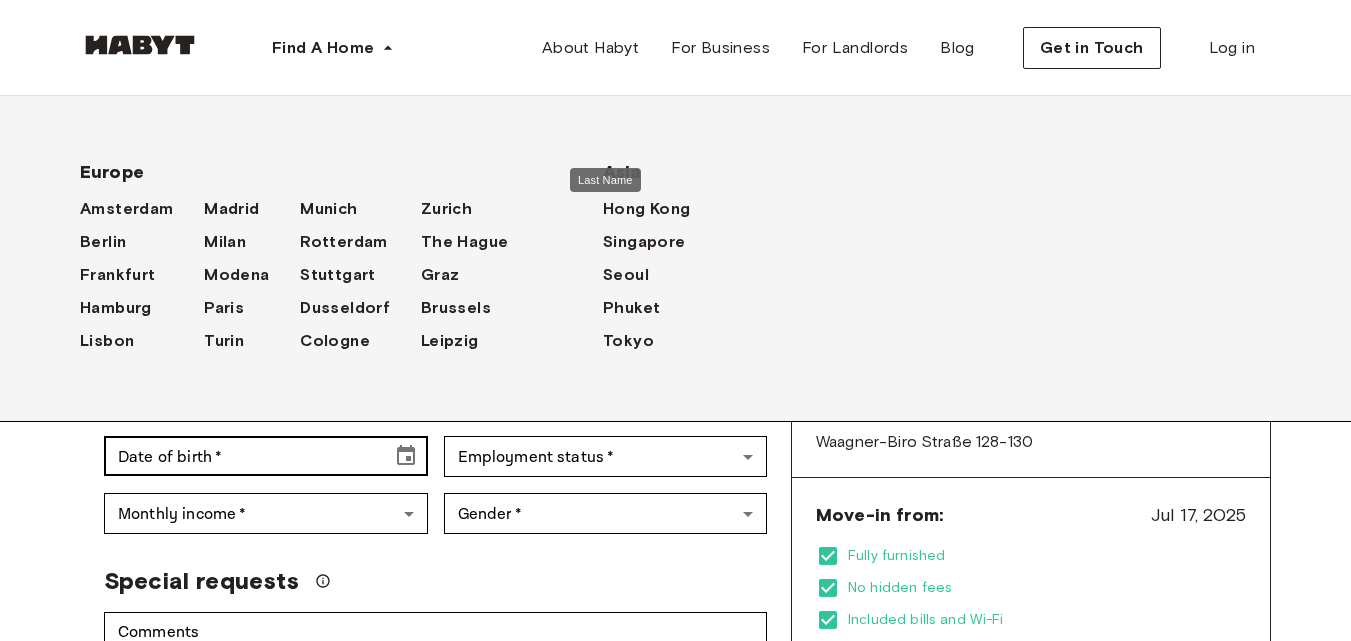click on "Europe" at bounding box center (309, 172) 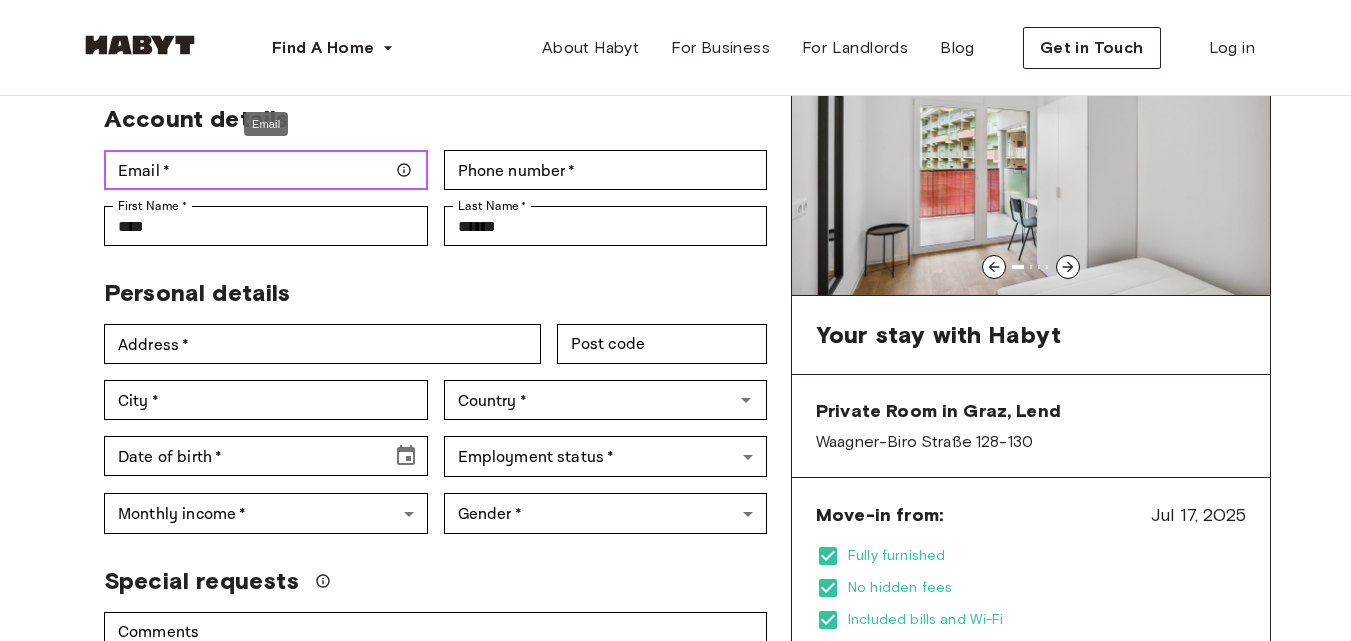 click on "Email   *" at bounding box center (266, 170) 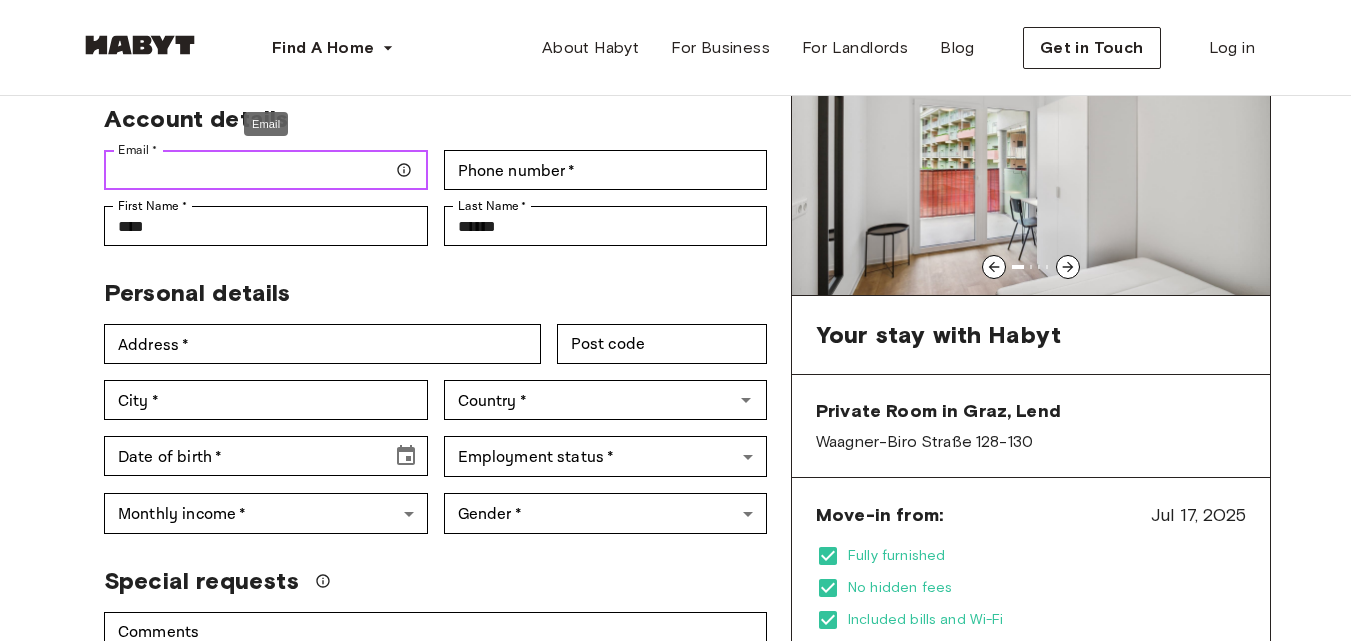 paste on "**********" 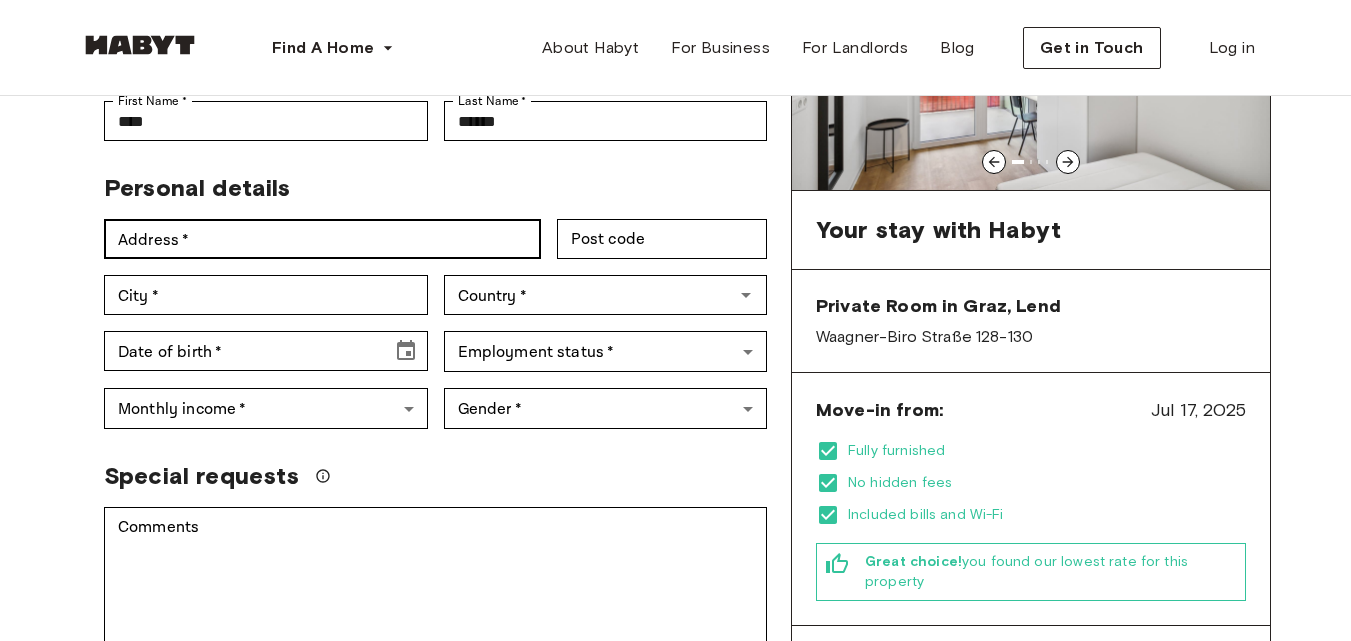 scroll, scrollTop: 150, scrollLeft: 0, axis: vertical 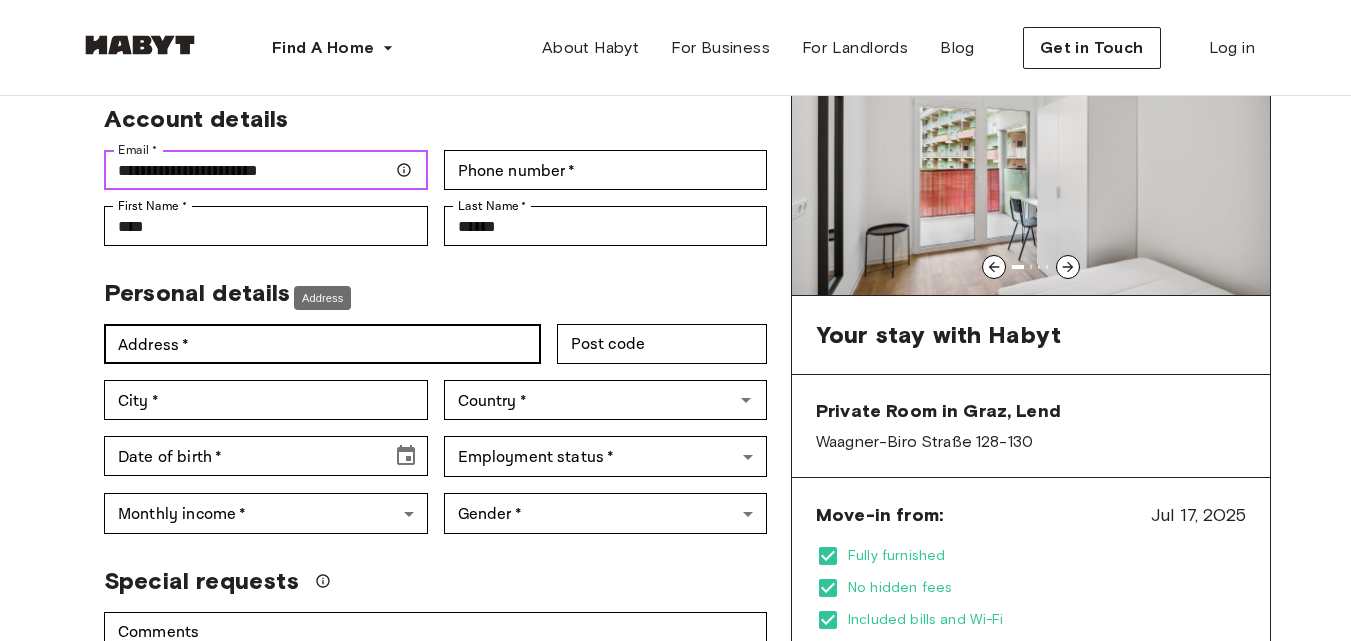 type on "**********" 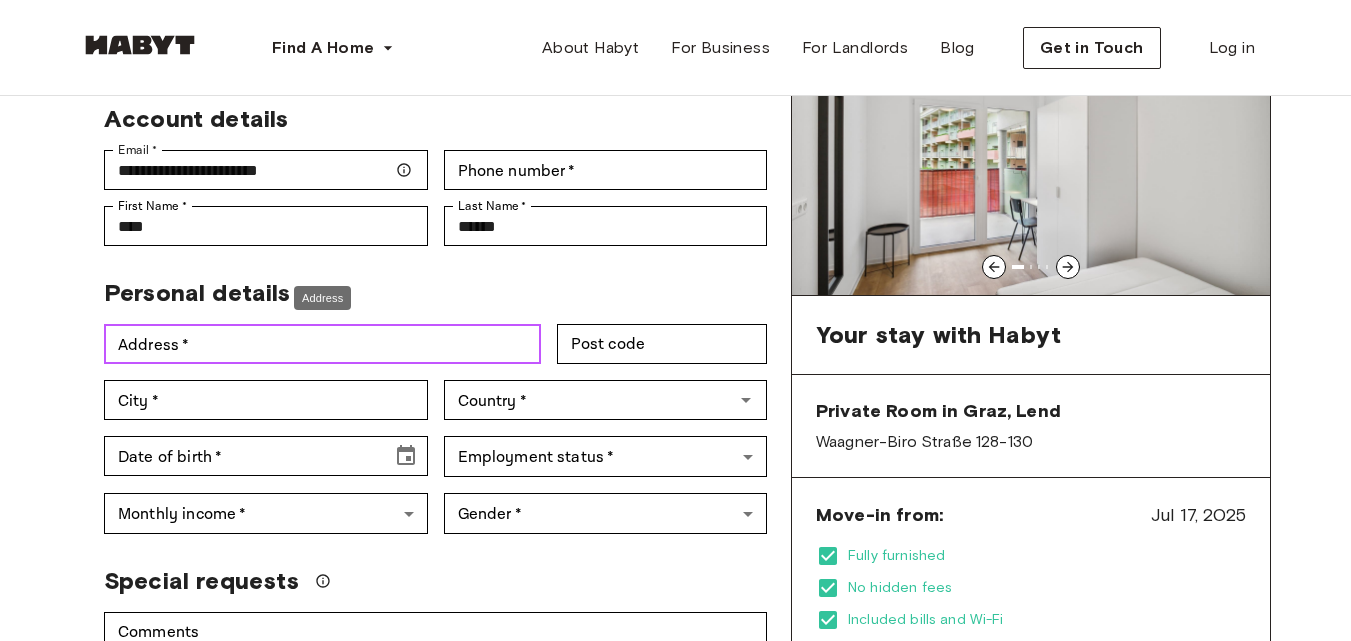 click on "Address   *" at bounding box center [322, 344] 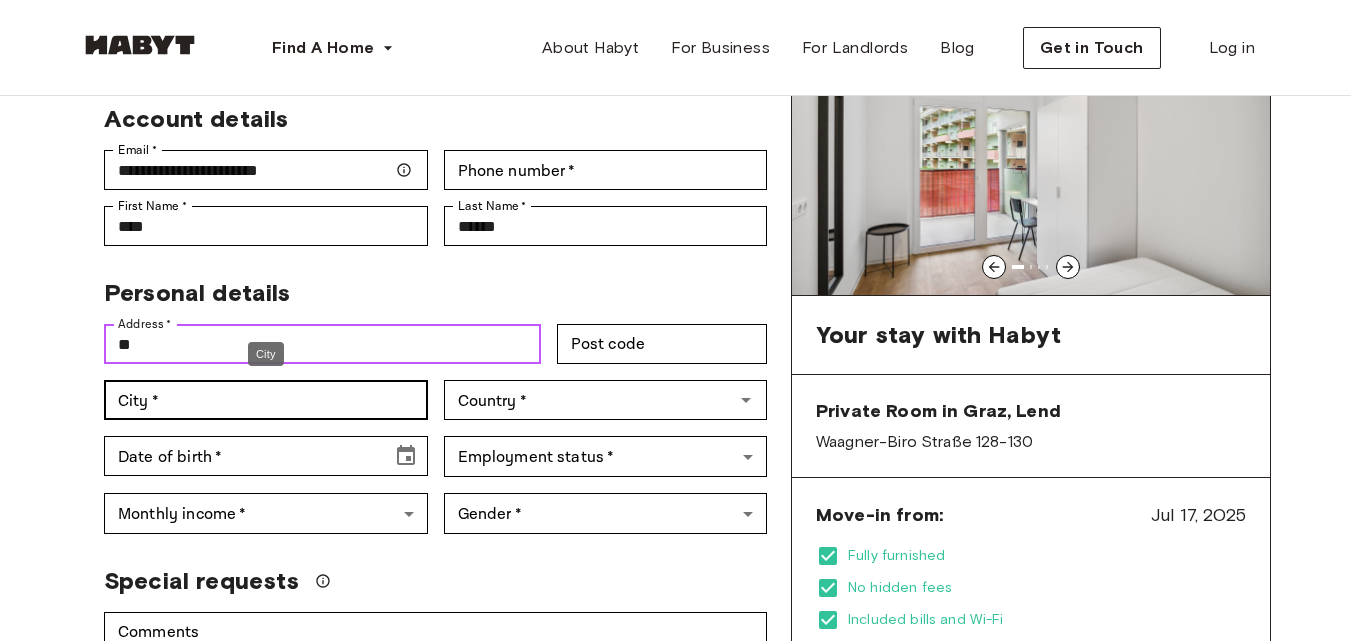 type on "**" 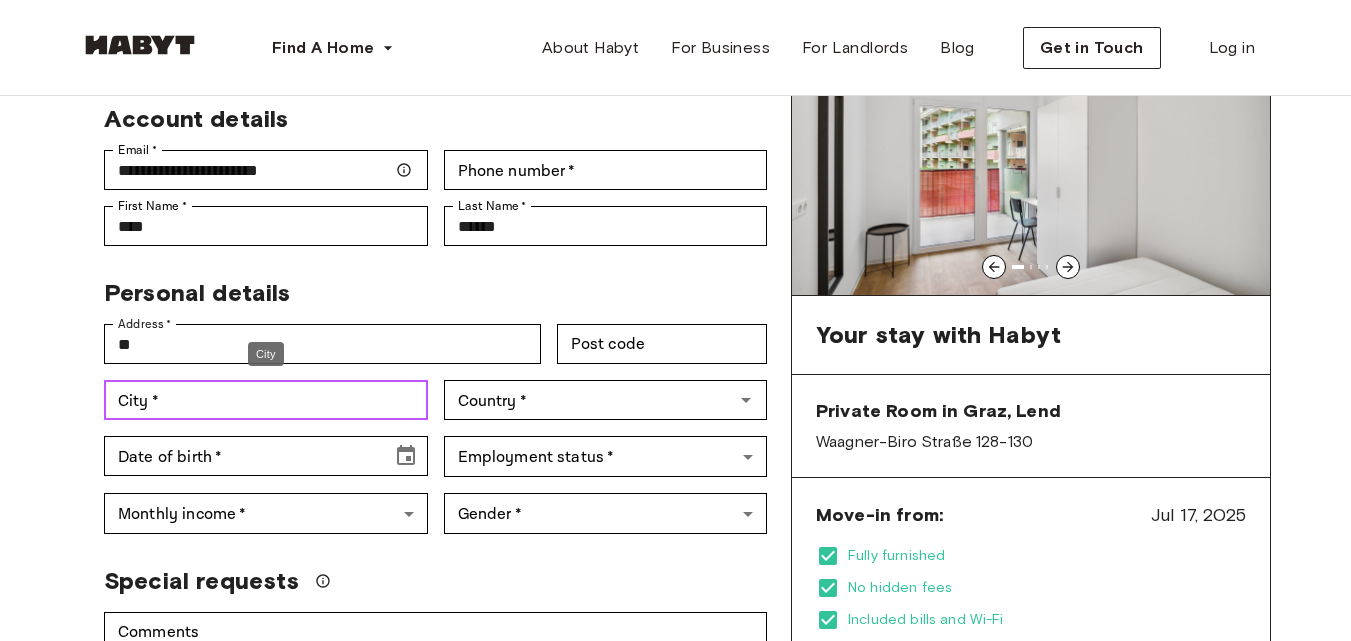 click on "City   *" at bounding box center (266, 400) 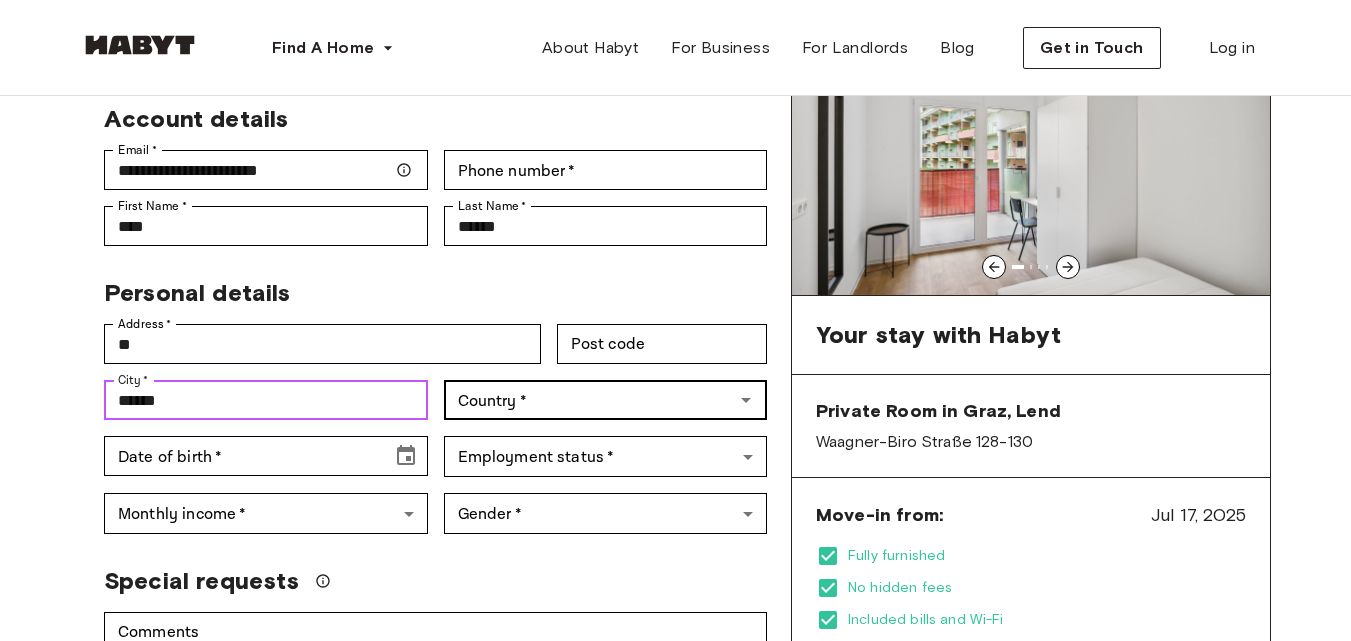 type on "******" 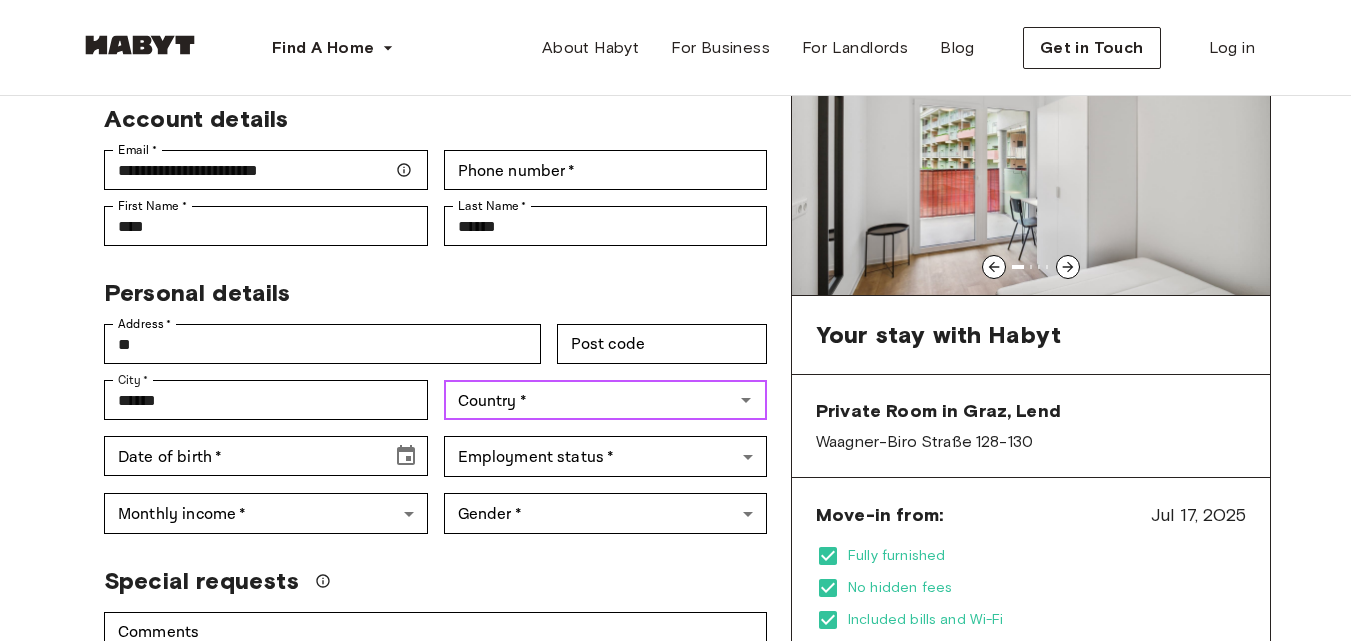 click on "Country   *" at bounding box center (589, 400) 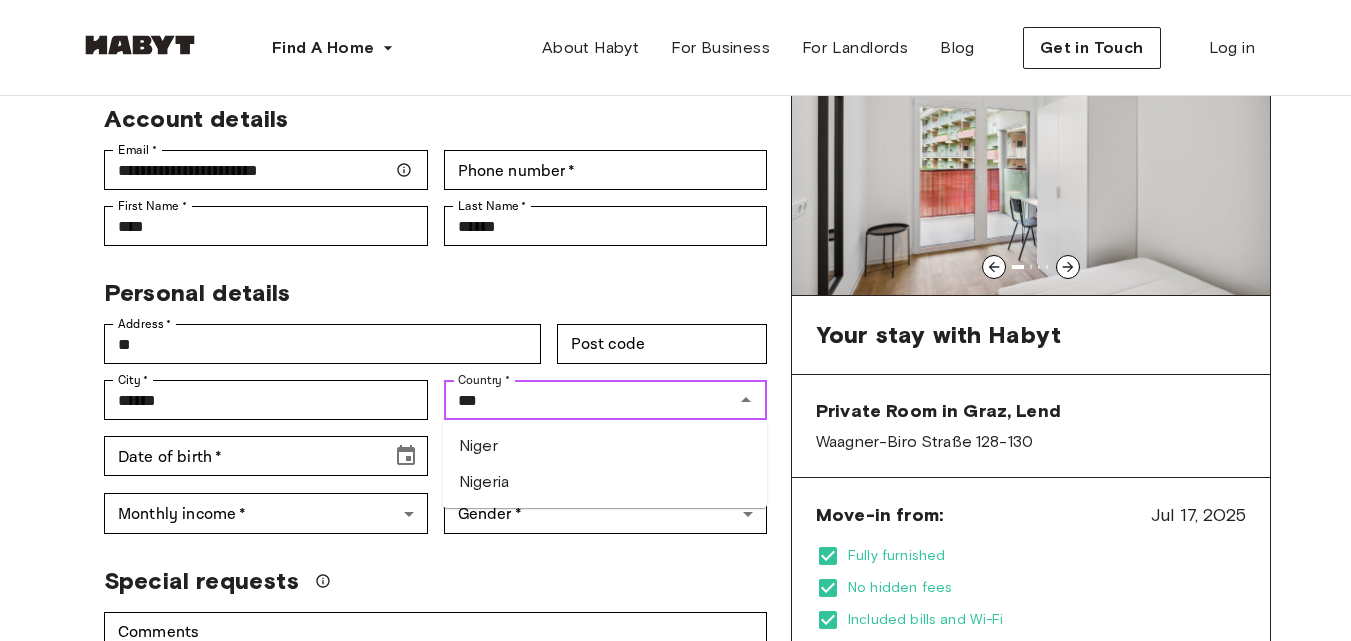 click on "Nigeria" at bounding box center [605, 482] 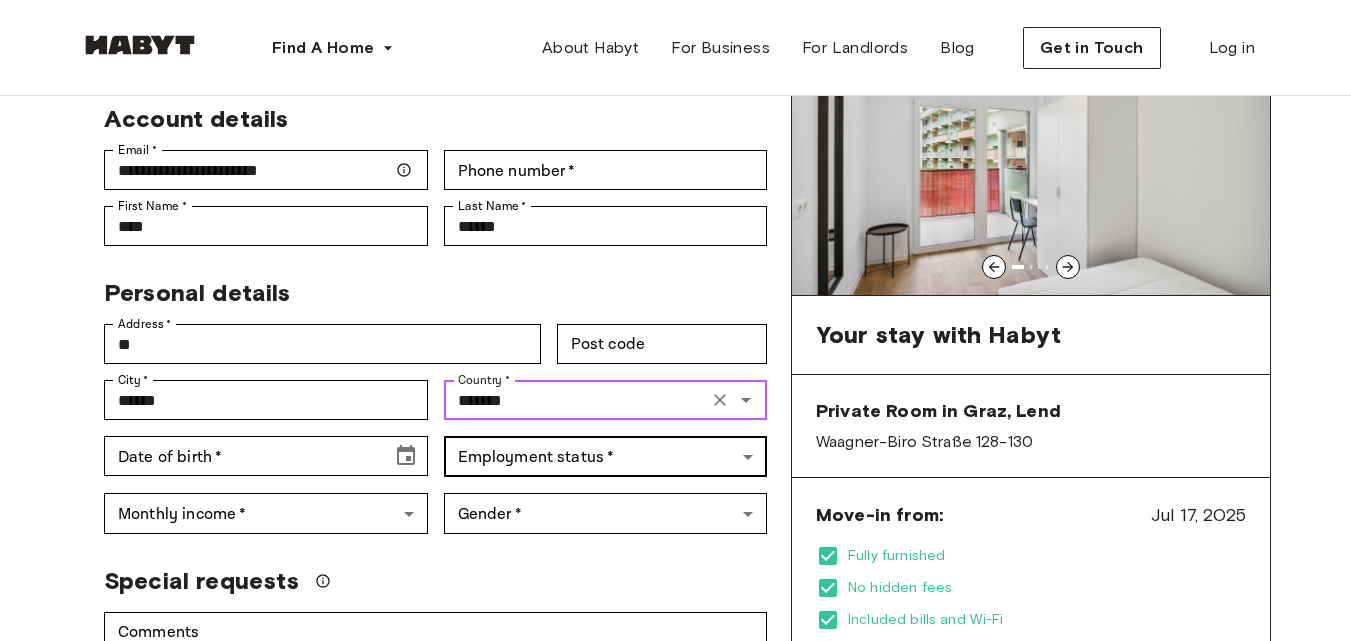 type on "*******" 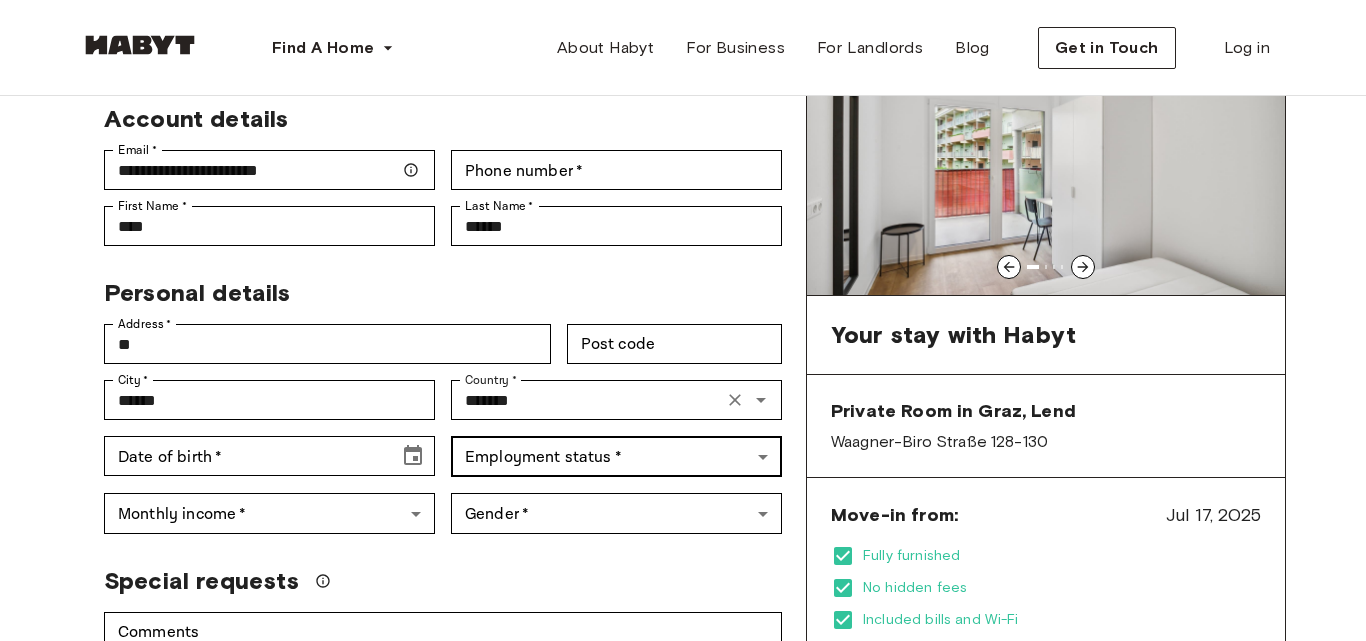 click on "**********" at bounding box center (683, 1004) 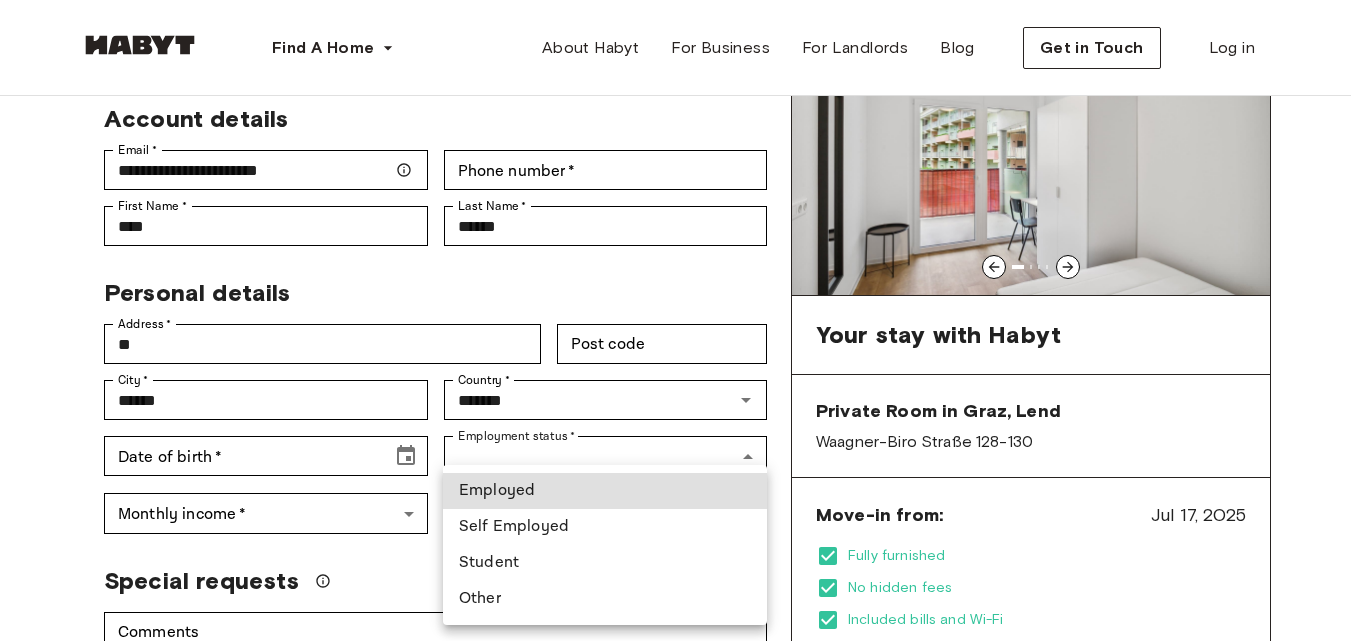 click on "Employed" at bounding box center [605, 491] 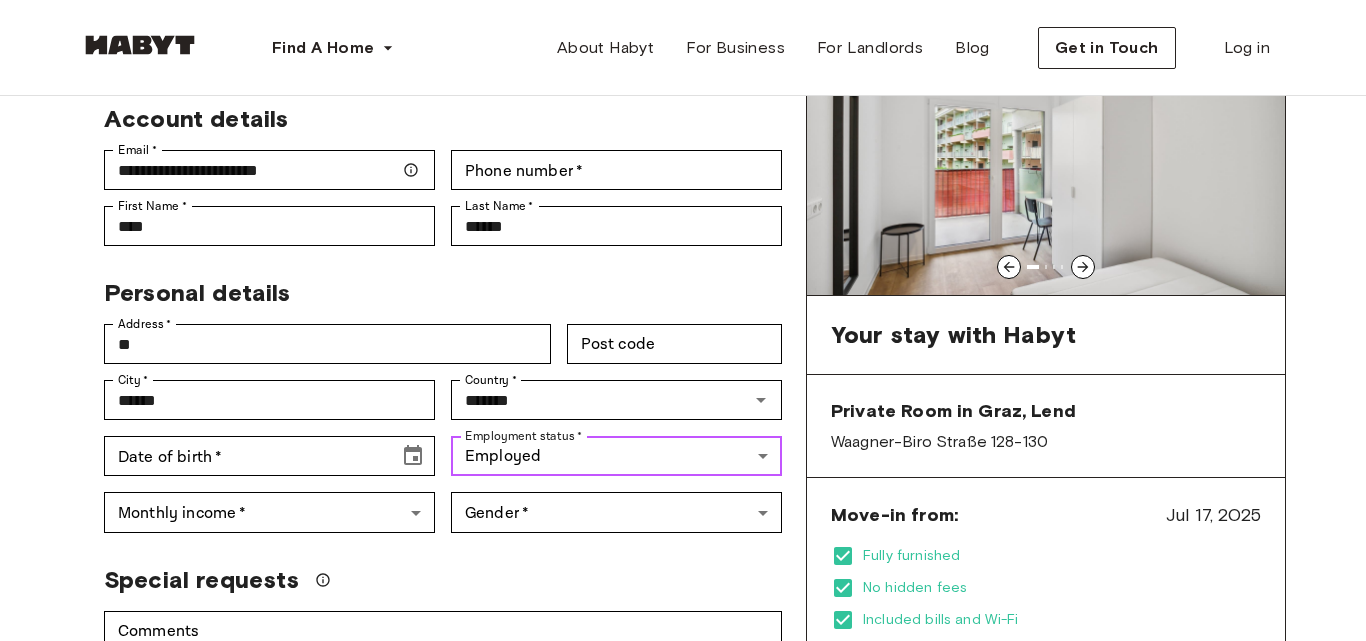 type on "********" 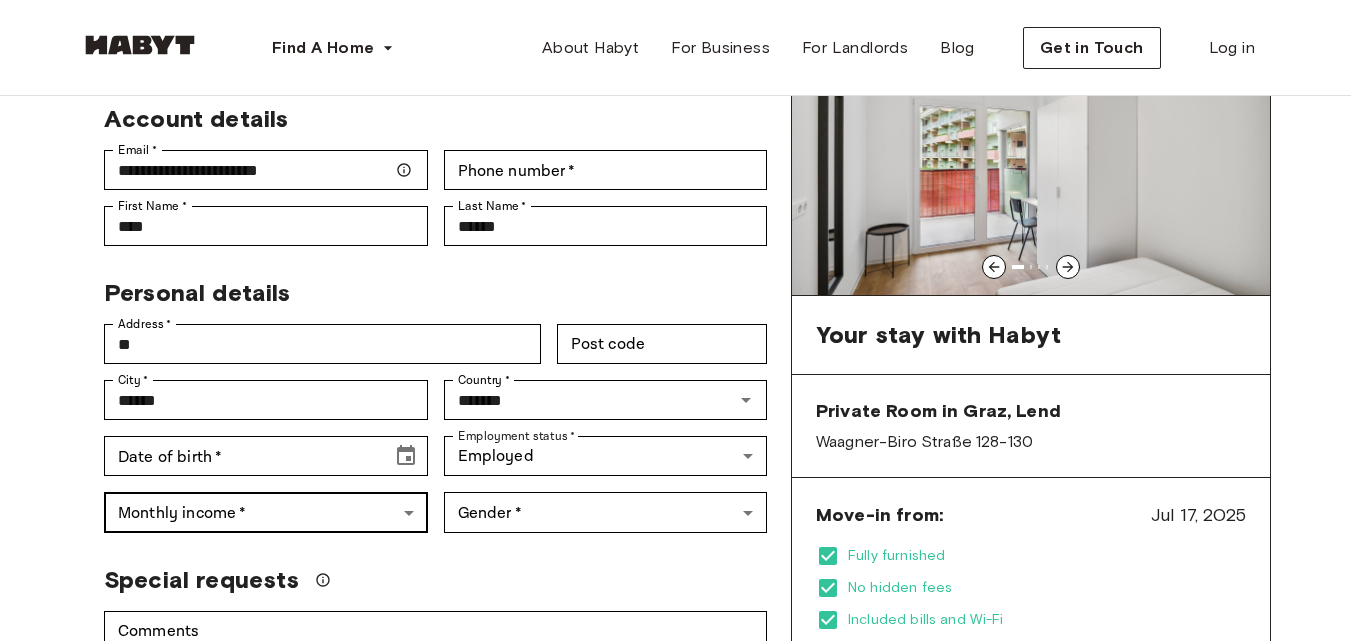 click on "**********" at bounding box center [675, 1003] 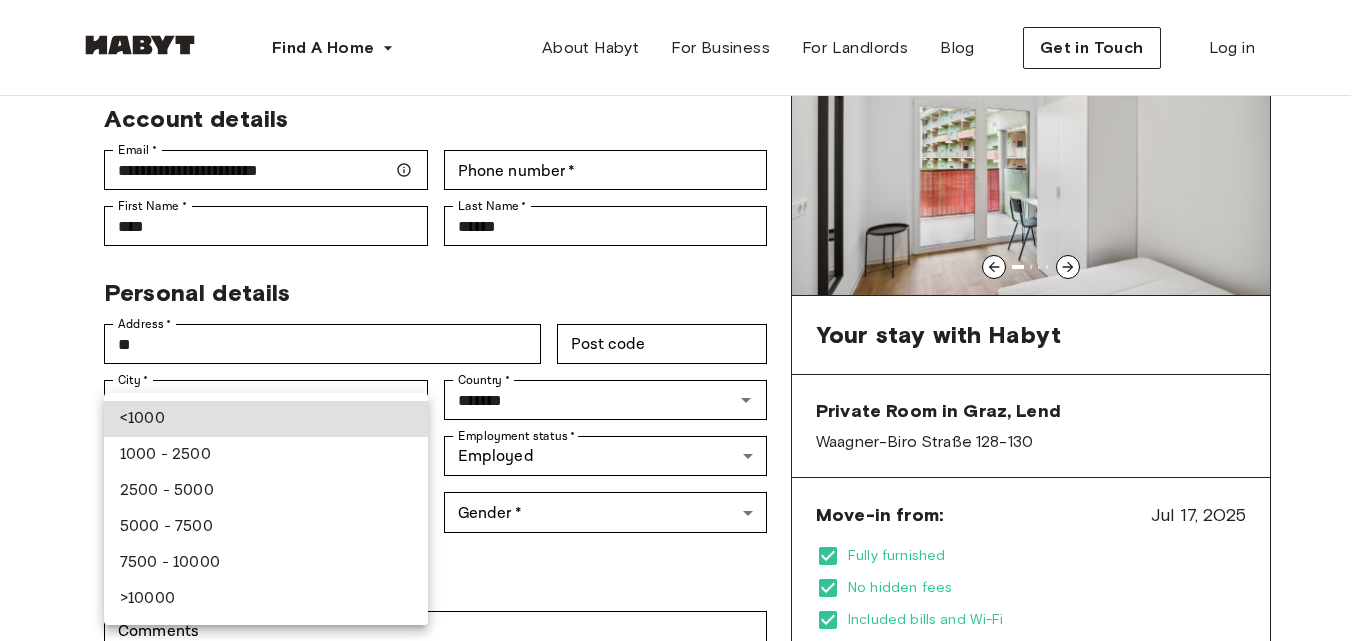 click on "2500 - 5000" at bounding box center [266, 491] 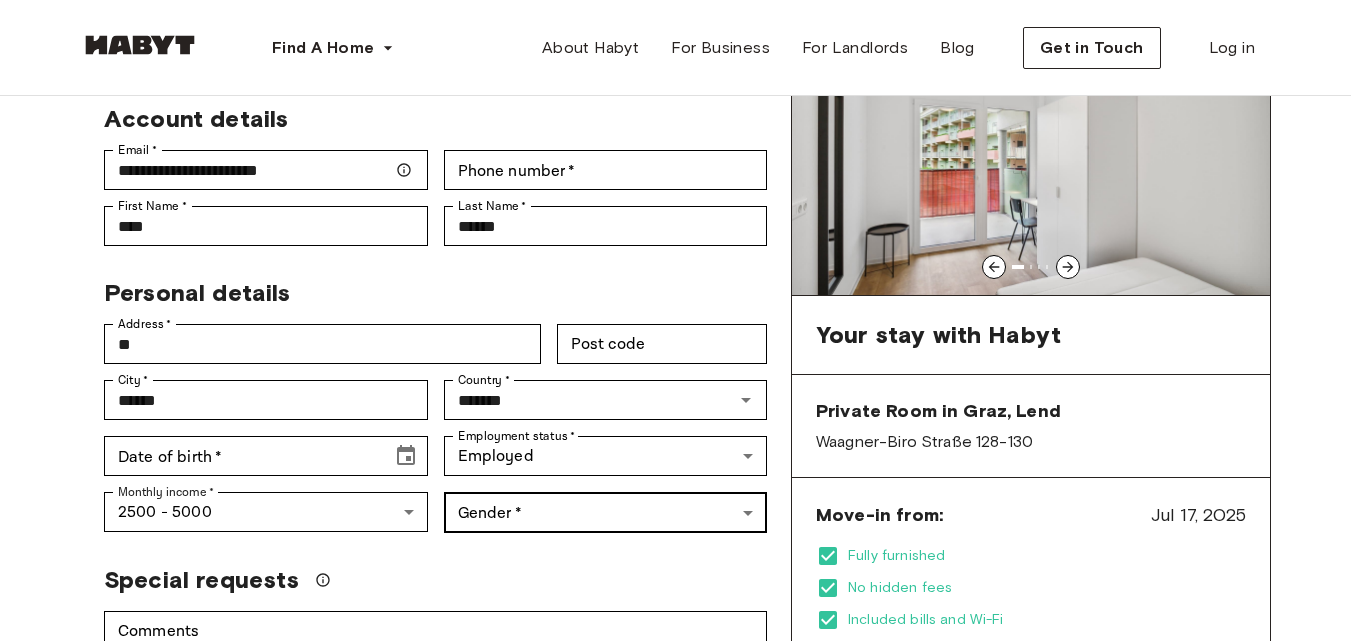 click on "**********" at bounding box center [675, 1003] 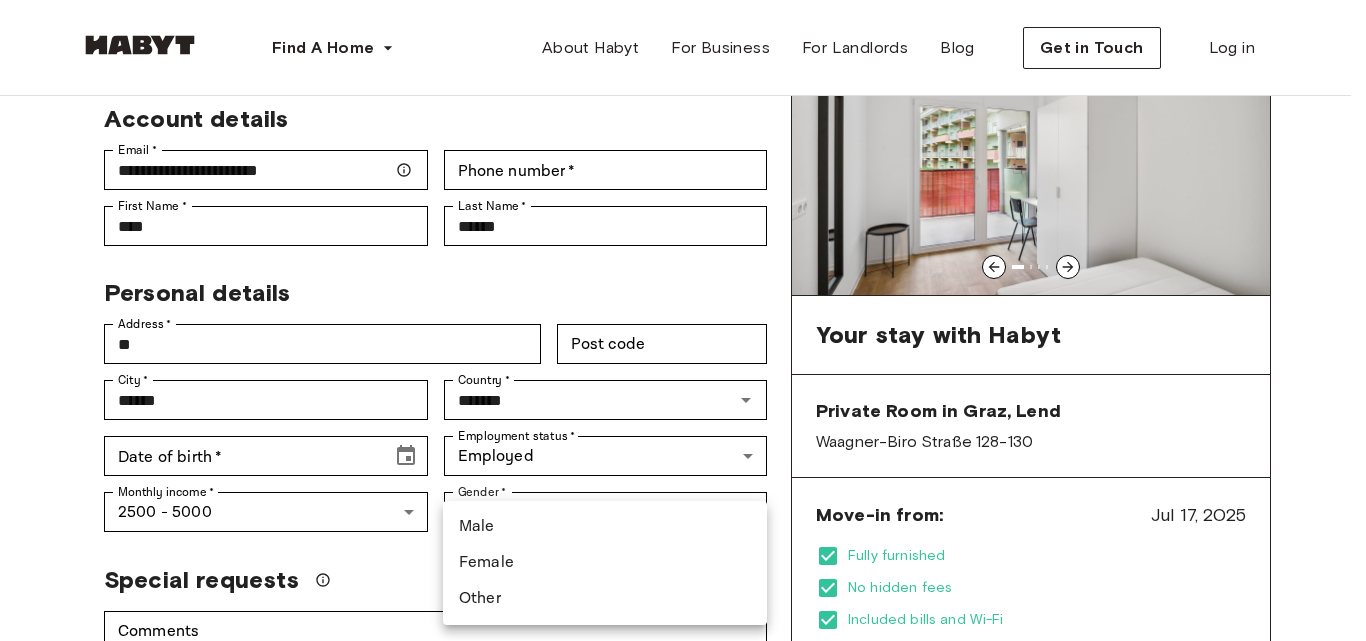 click on "Female" at bounding box center [605, 563] 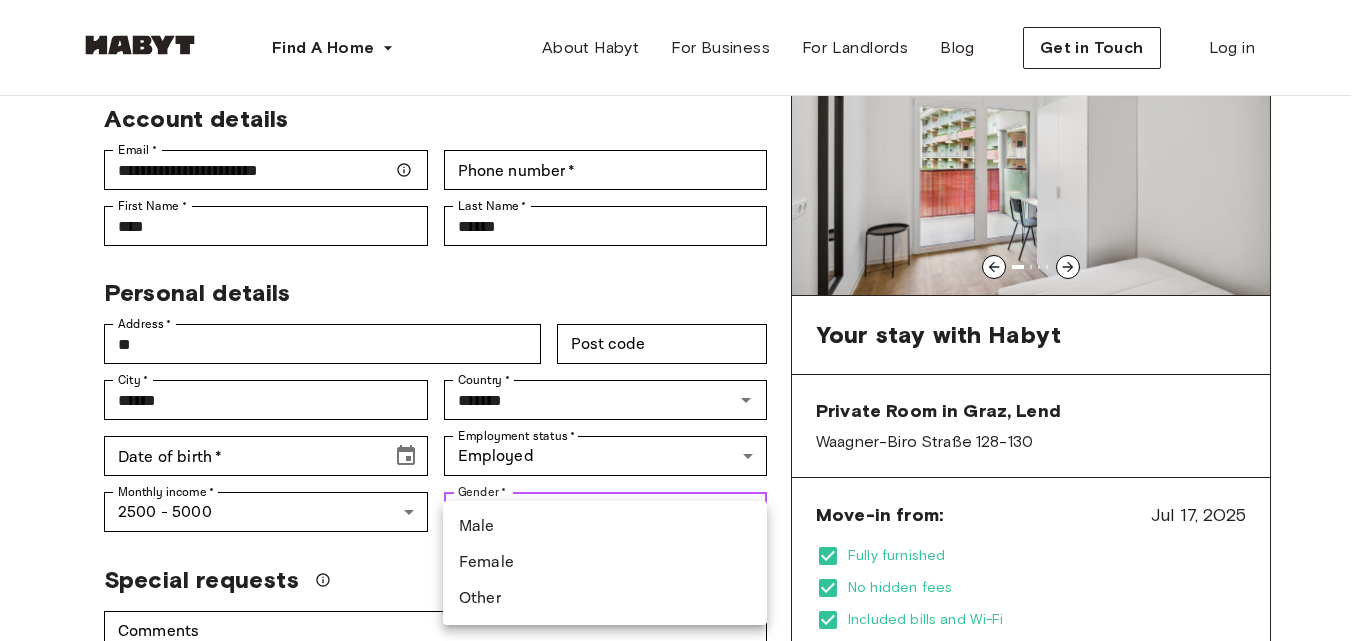 type on "******" 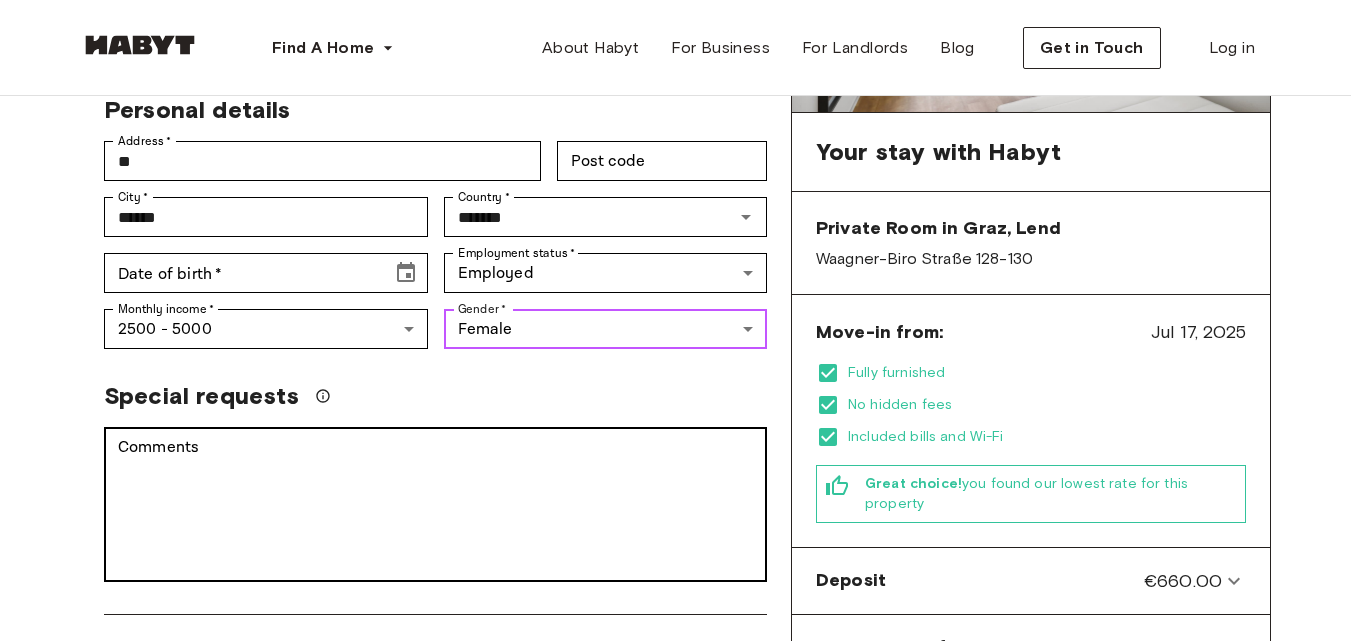 scroll, scrollTop: 350, scrollLeft: 0, axis: vertical 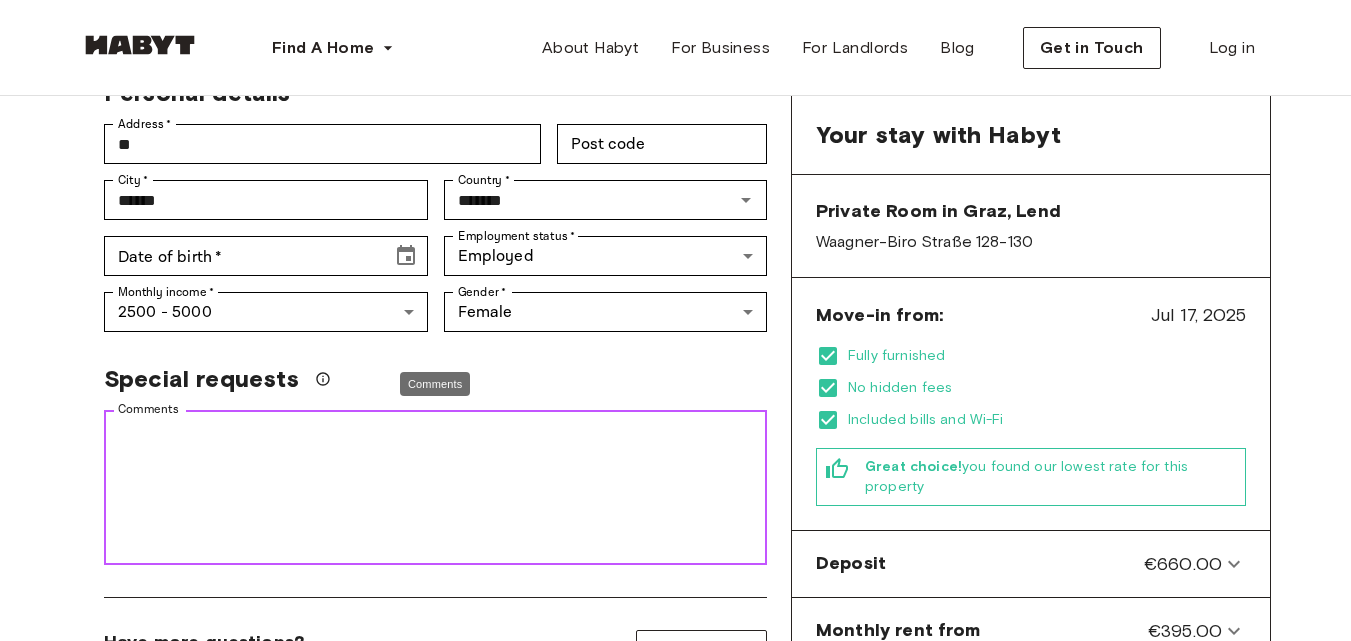click on "Comments" at bounding box center (435, 488) 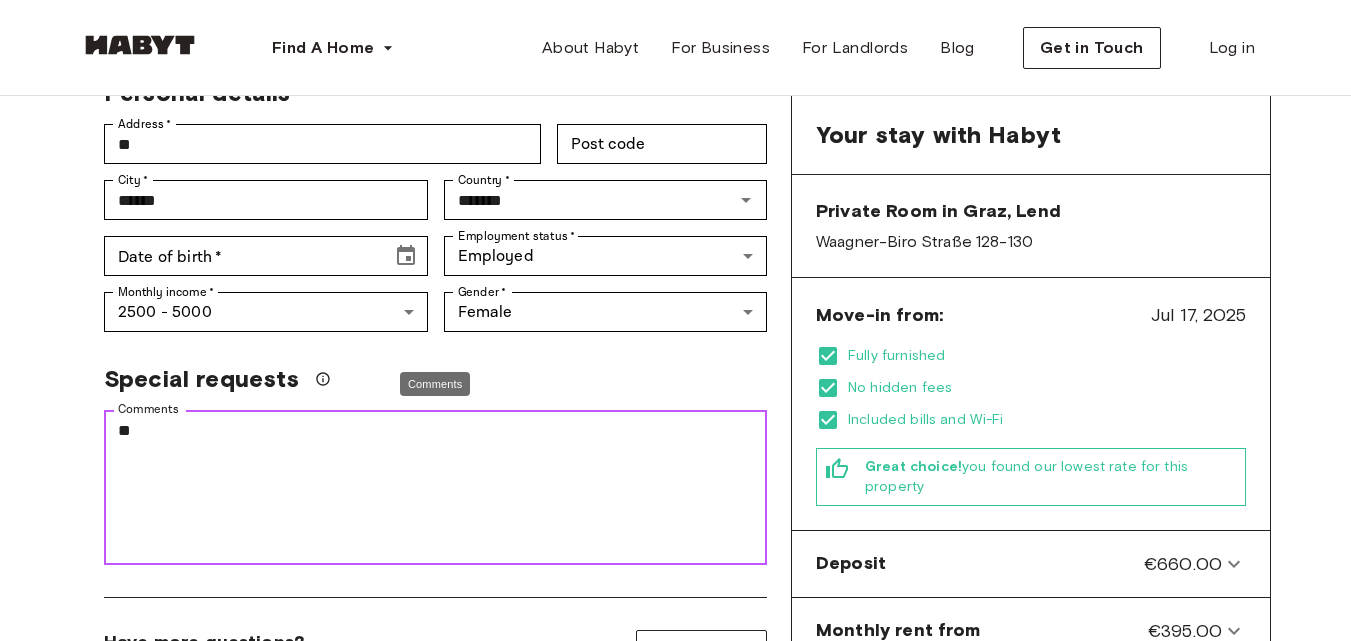 type on "*" 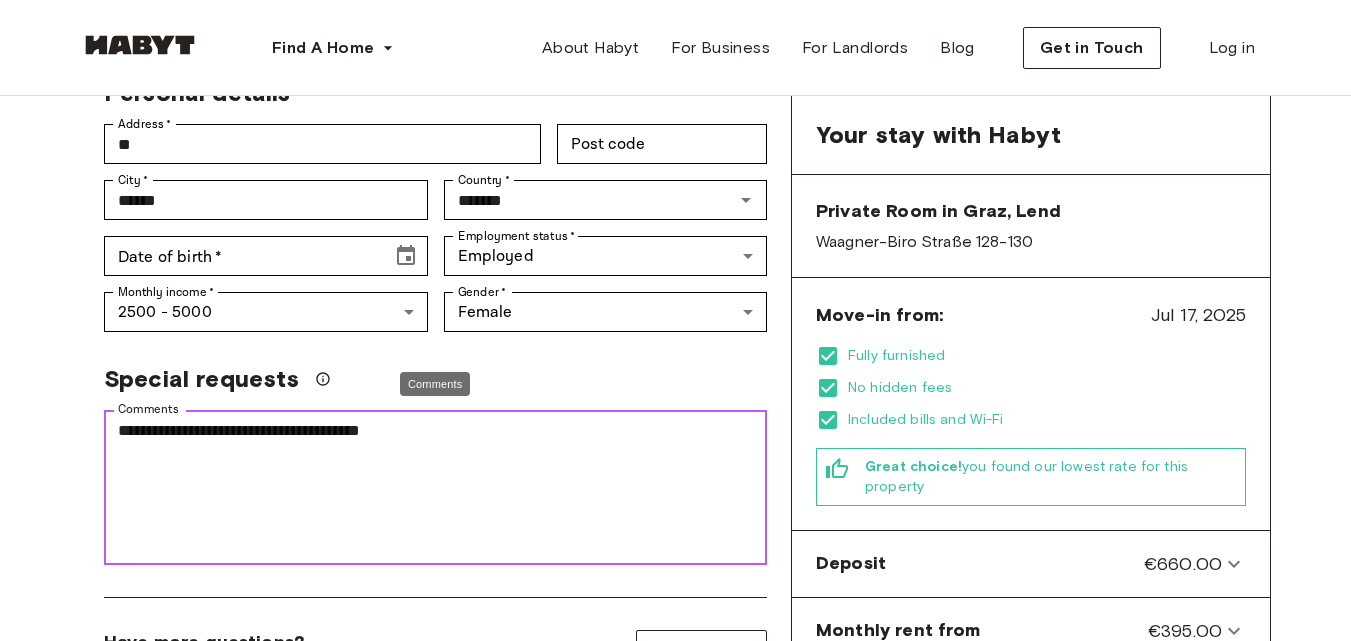 click on "**********" at bounding box center [435, 488] 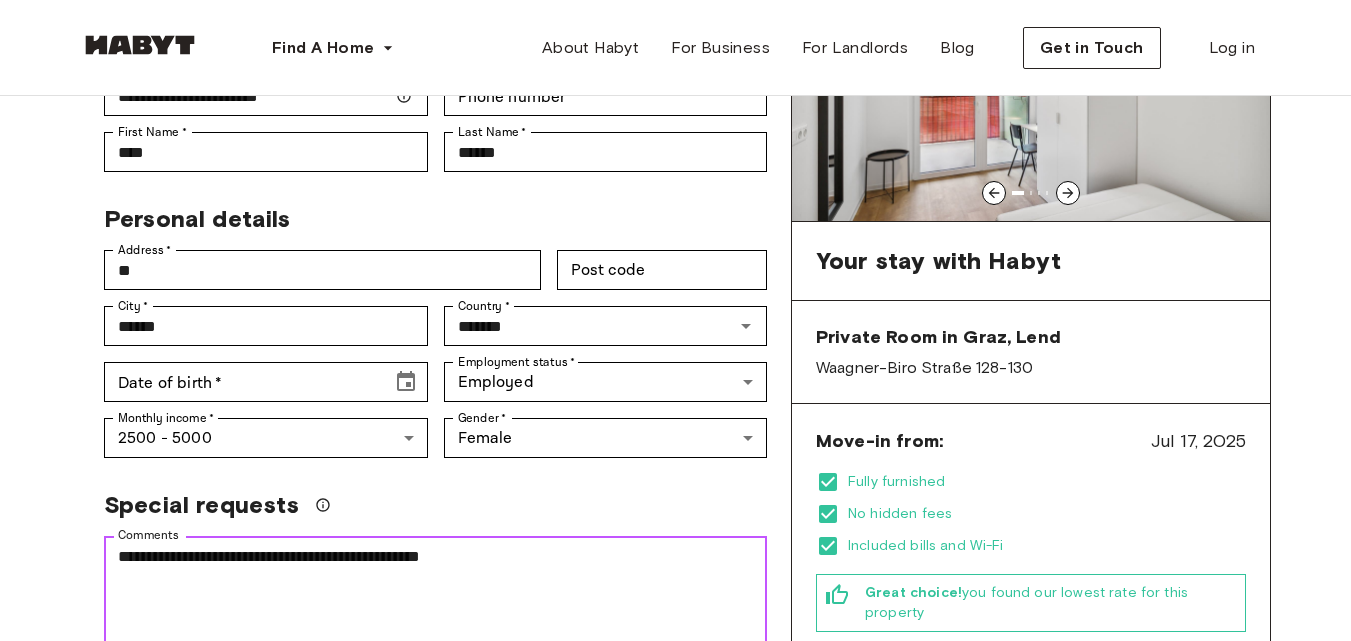 scroll, scrollTop: 150, scrollLeft: 0, axis: vertical 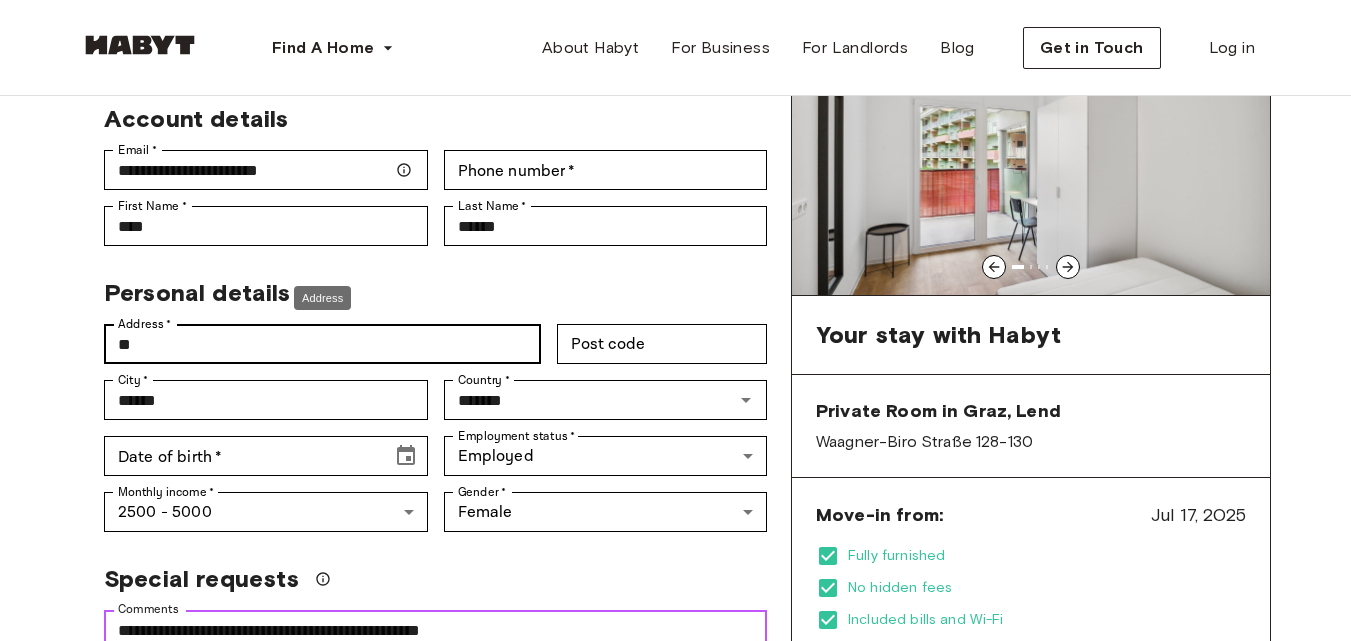 type on "**********" 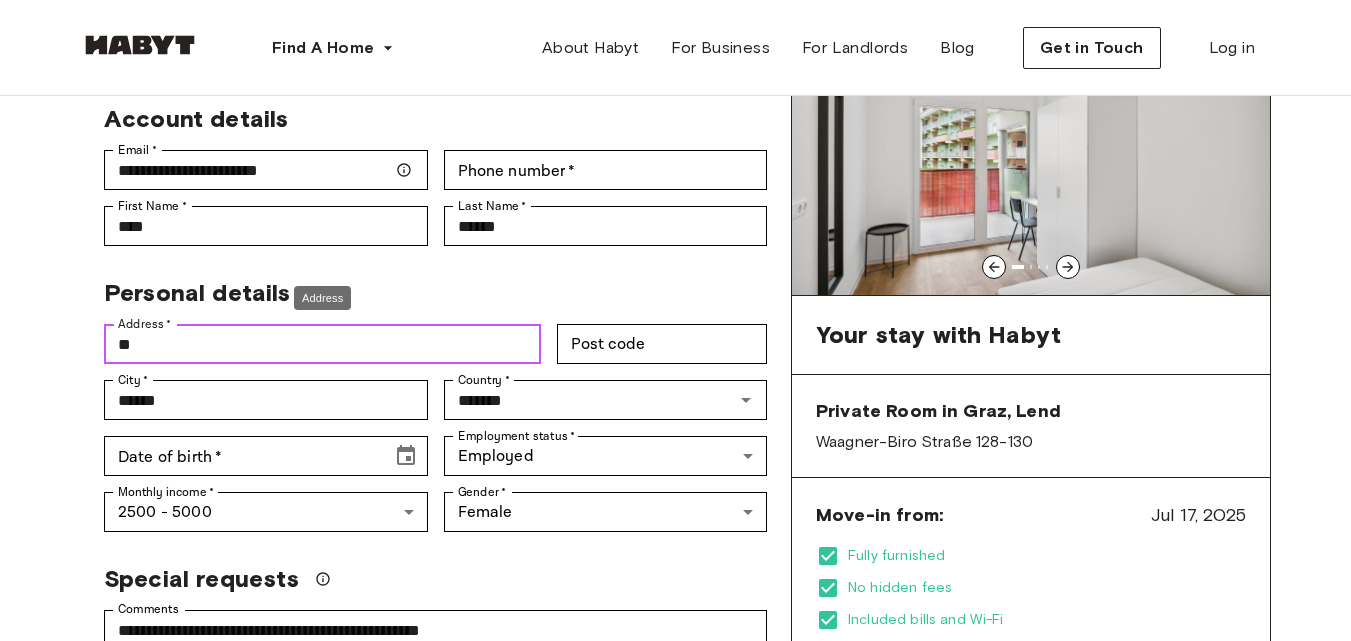 click on "**" at bounding box center (322, 344) 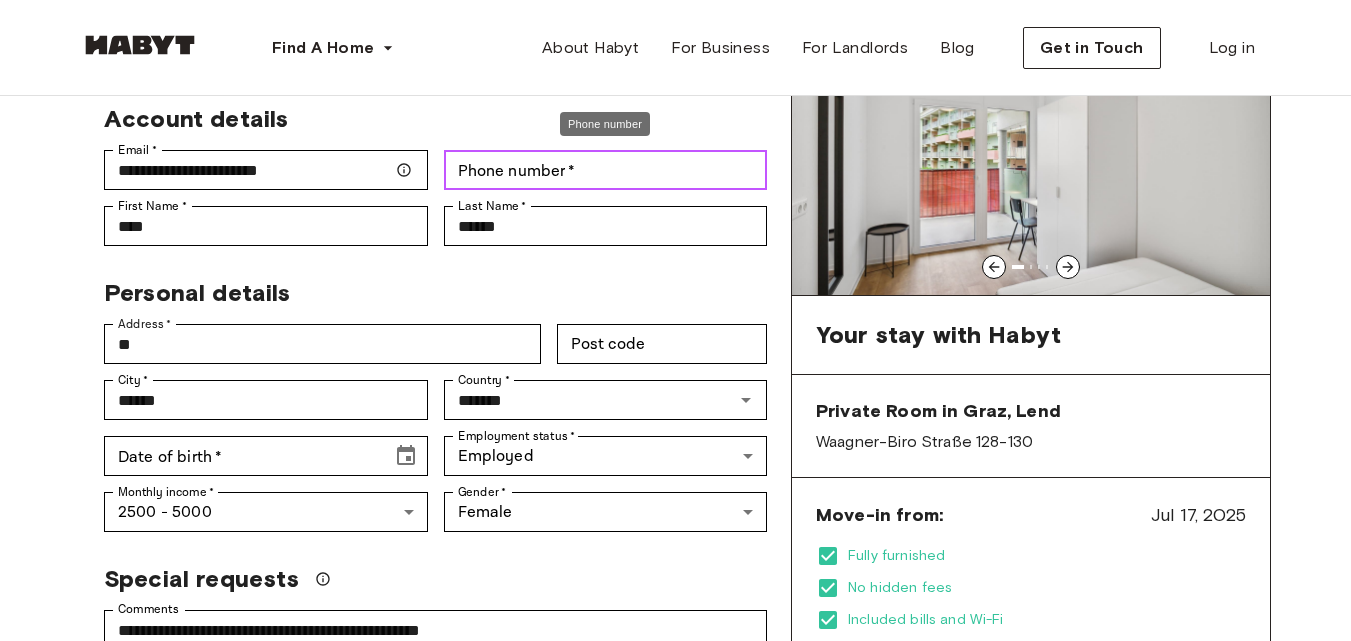 click on "Phone number   *" at bounding box center [606, 170] 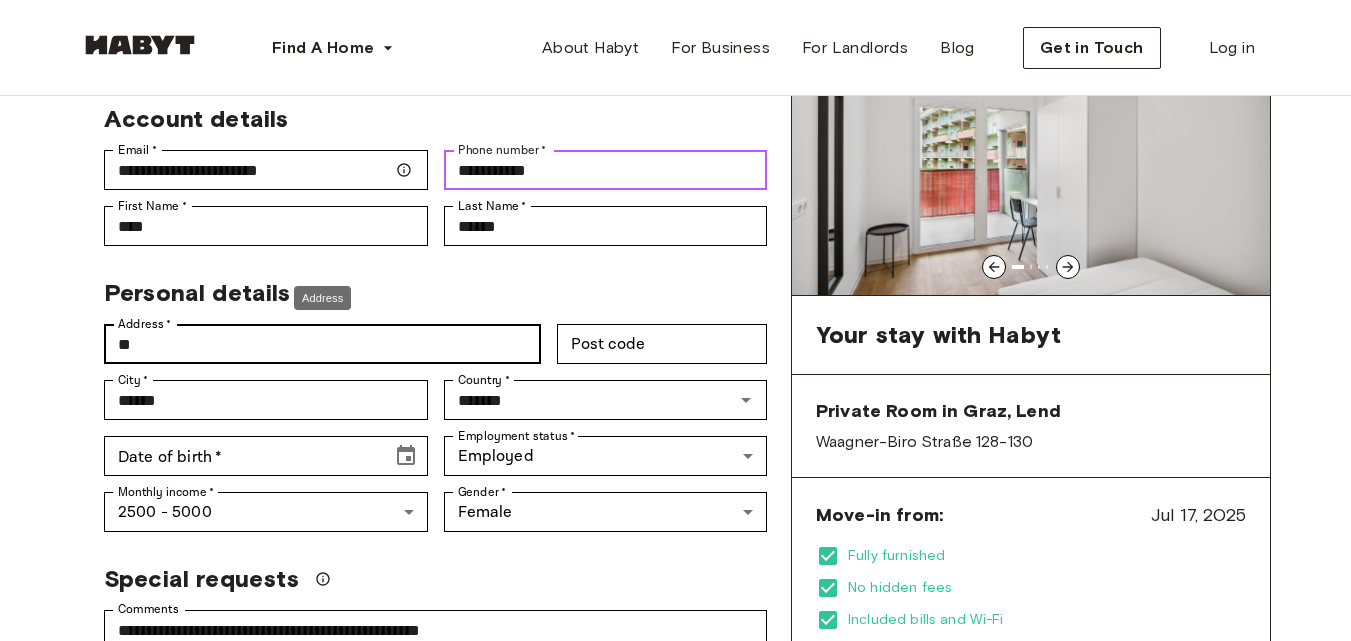 type on "**********" 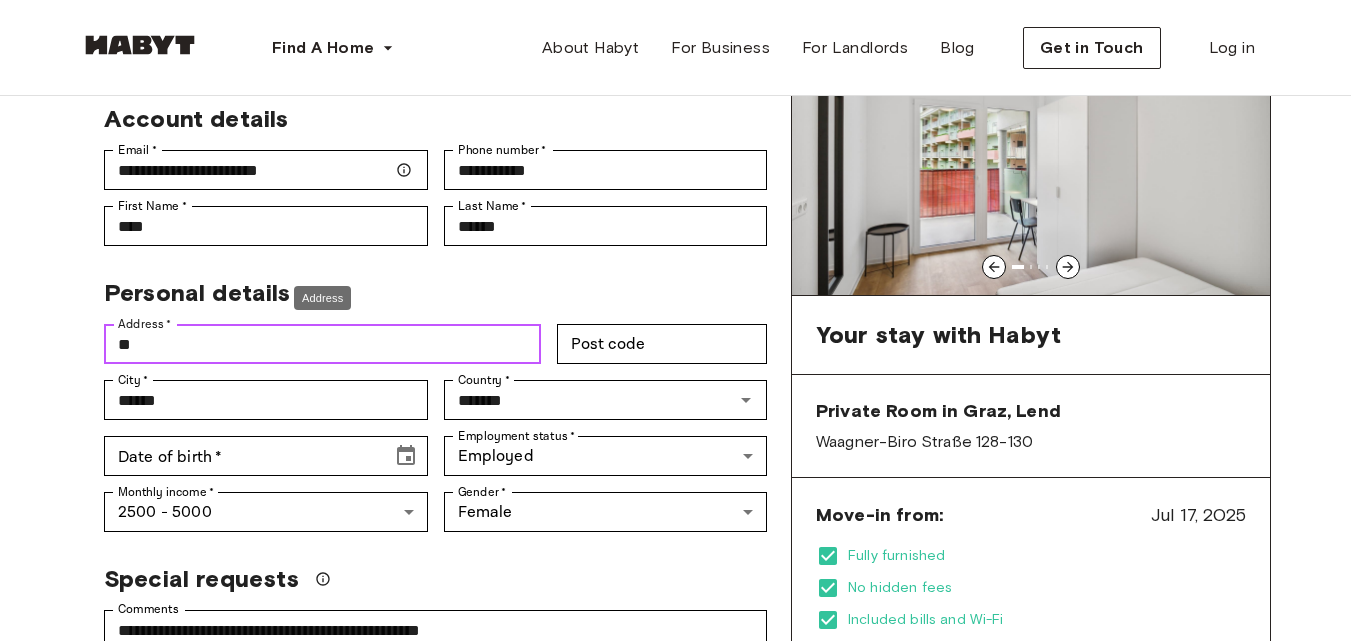click on "**" at bounding box center (322, 344) 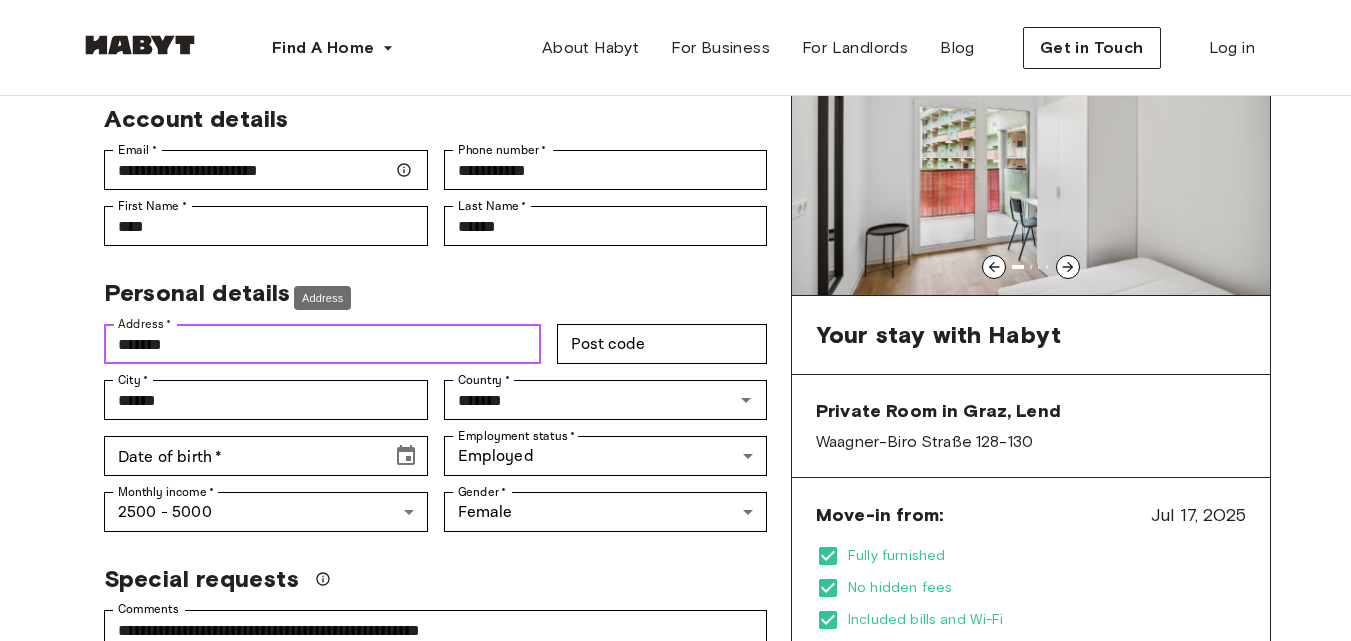 click on "******" at bounding box center [322, 344] 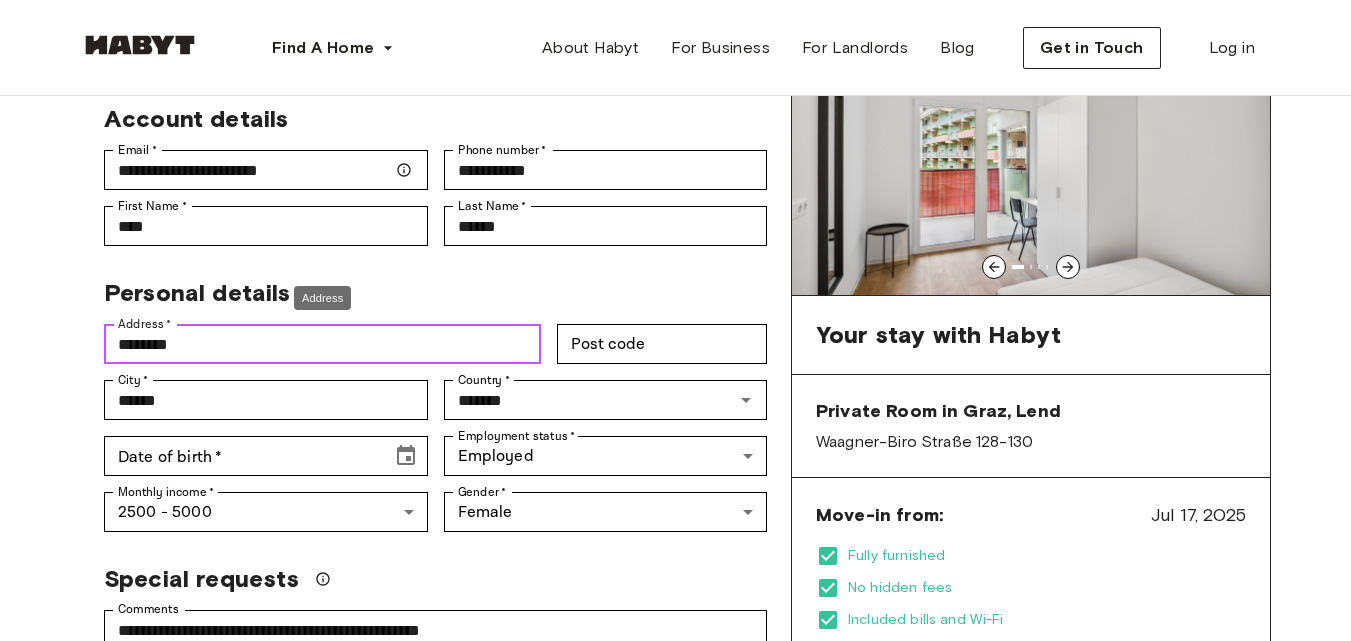 click on "*******" at bounding box center [322, 344] 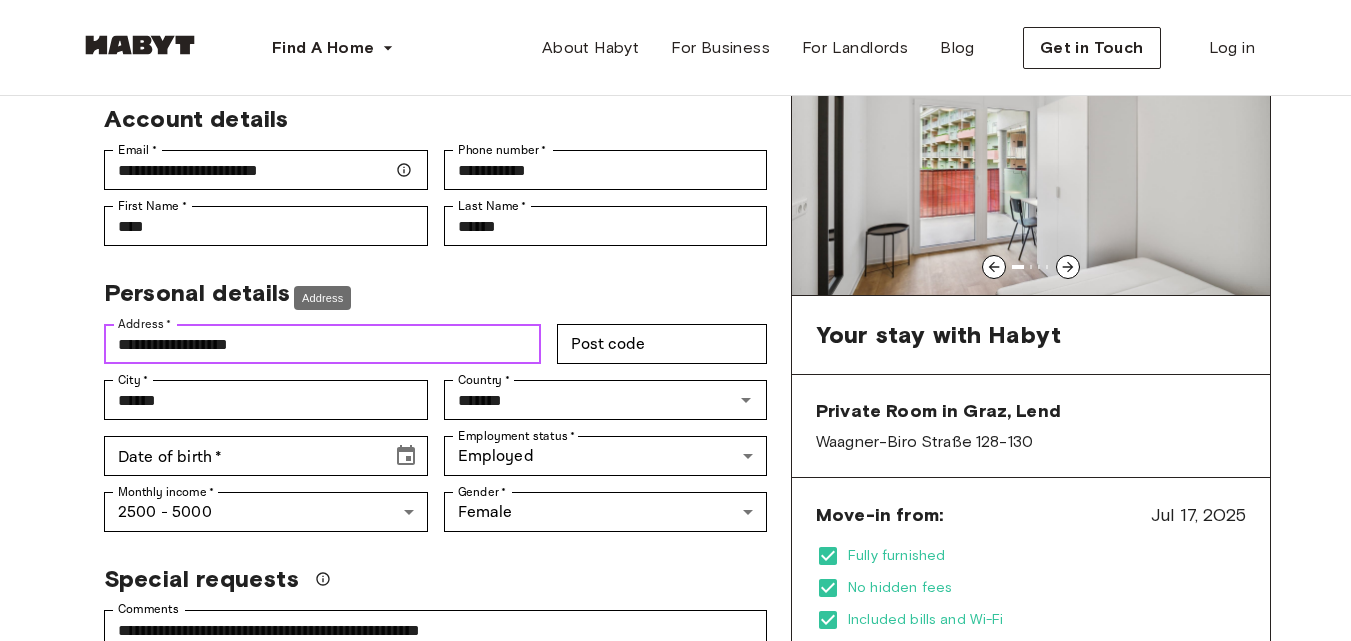 click on "**********" at bounding box center [322, 344] 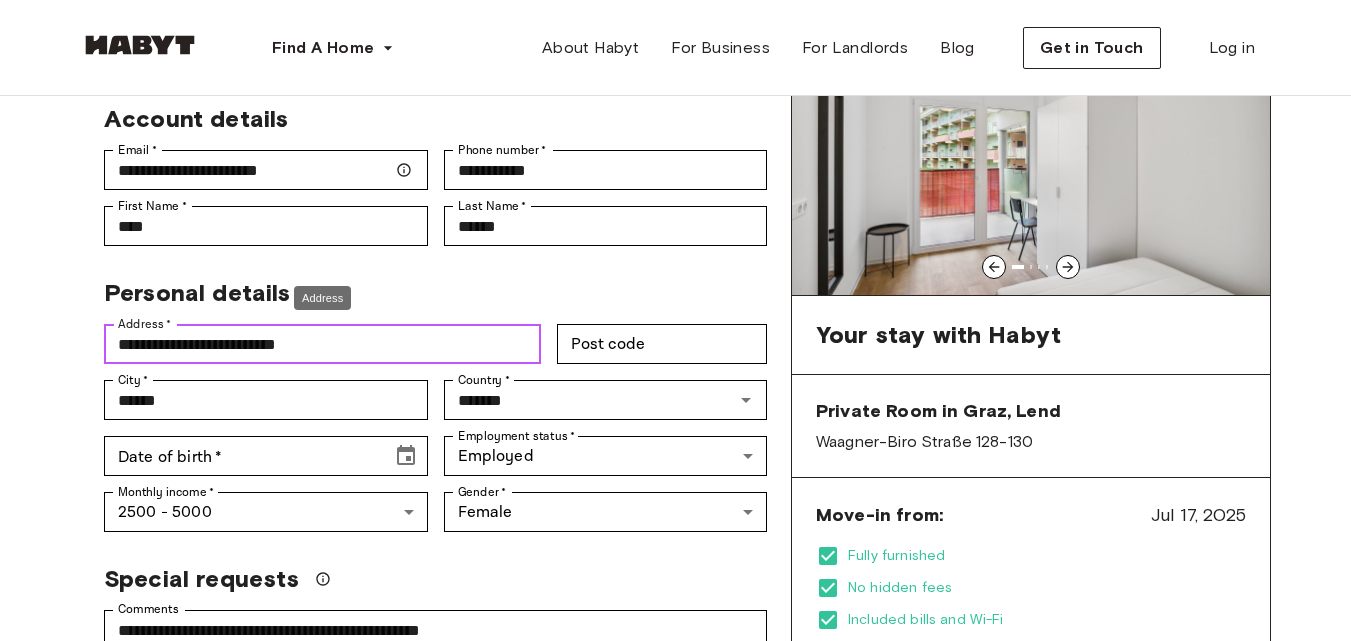 click on "**********" at bounding box center (322, 344) 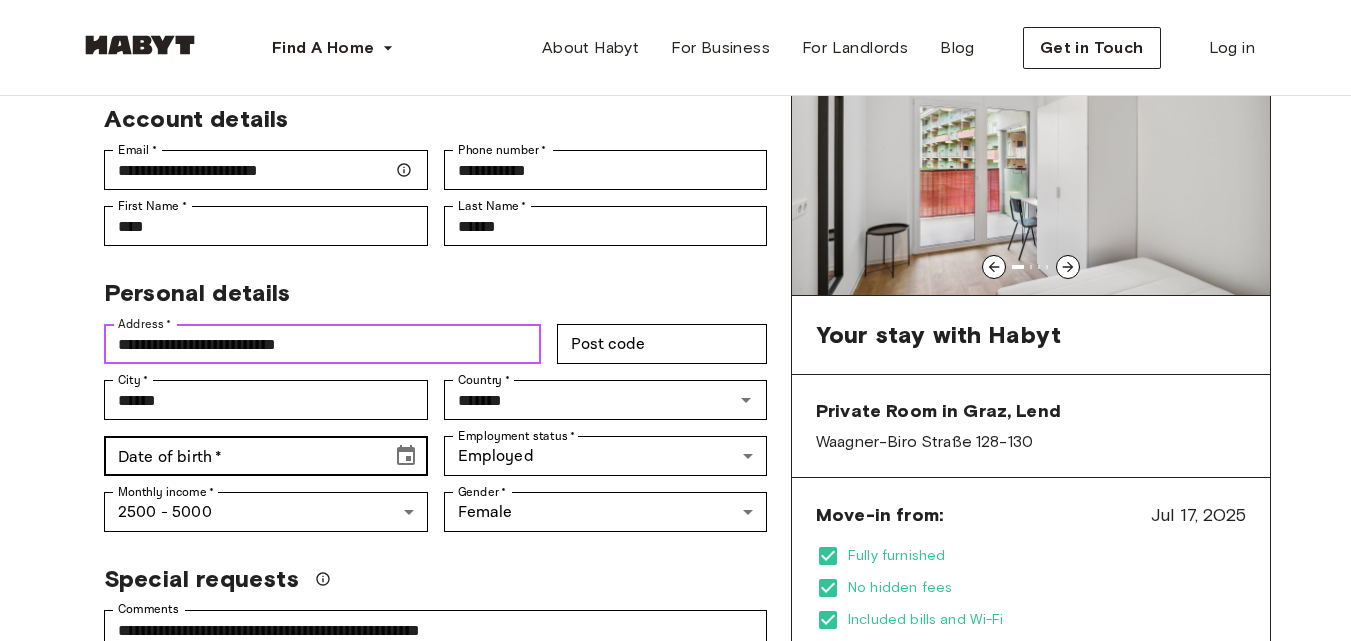 type on "**********" 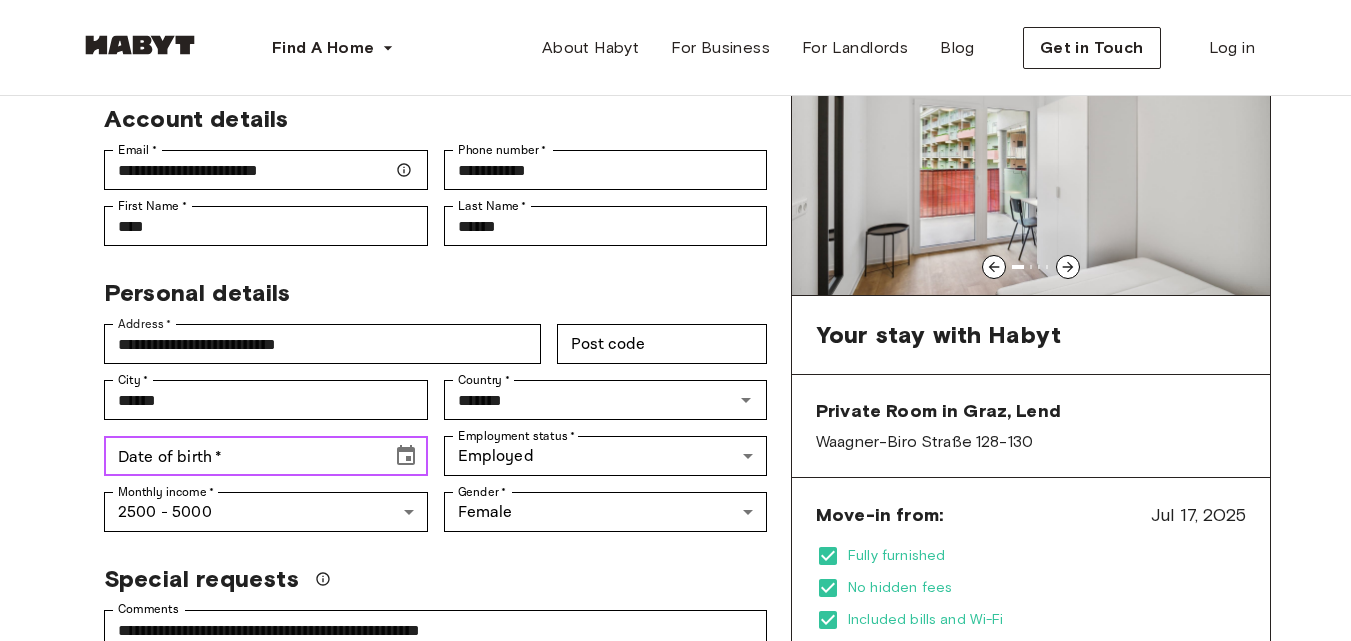 click on "Date of birth   *" at bounding box center [241, 456] 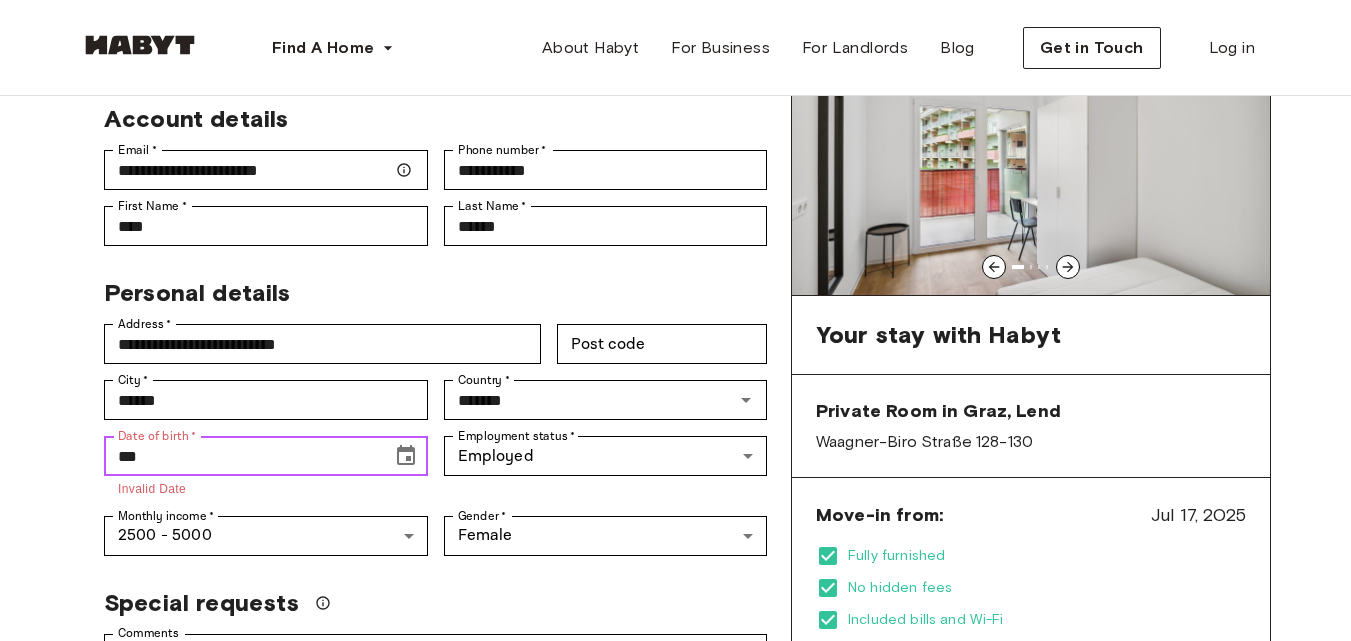 type on "*" 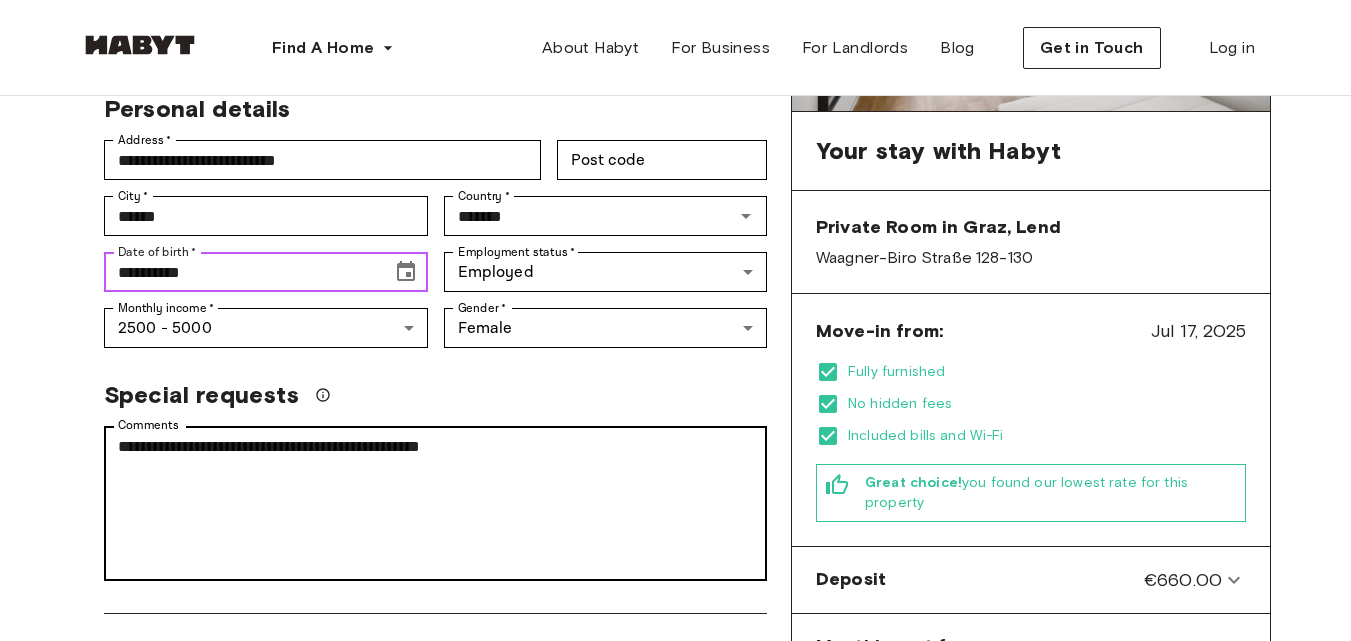 scroll, scrollTop: 450, scrollLeft: 0, axis: vertical 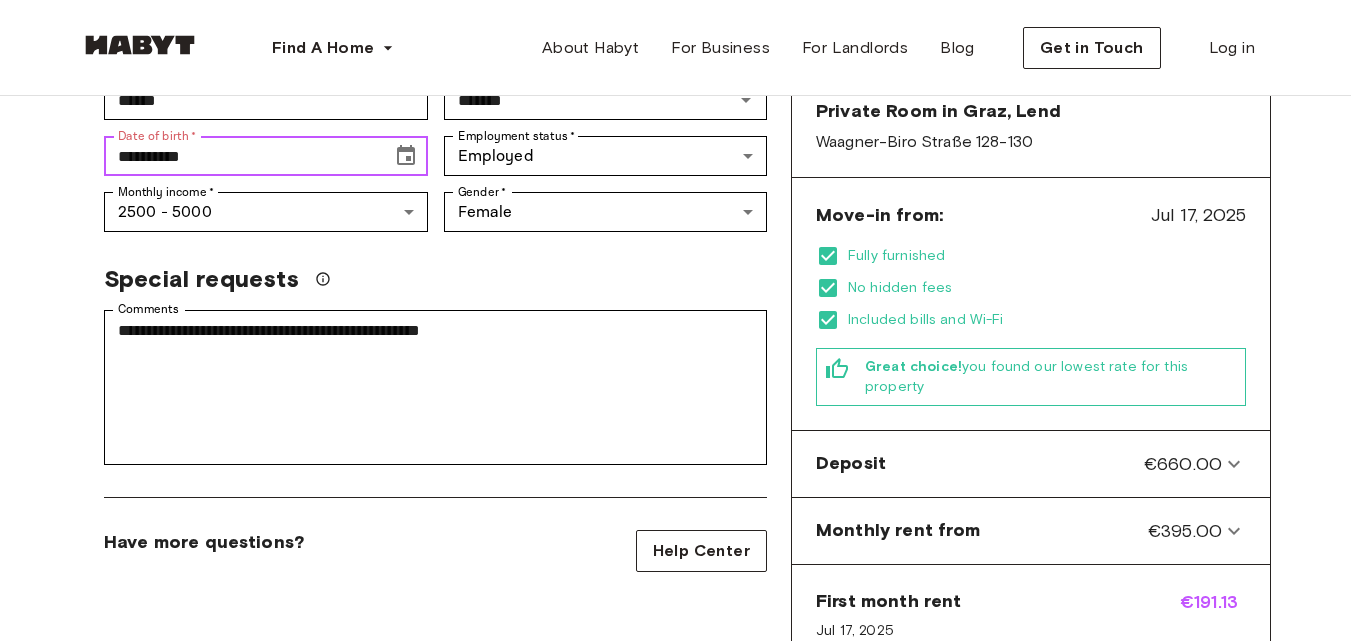 click on "**********" at bounding box center (241, 156) 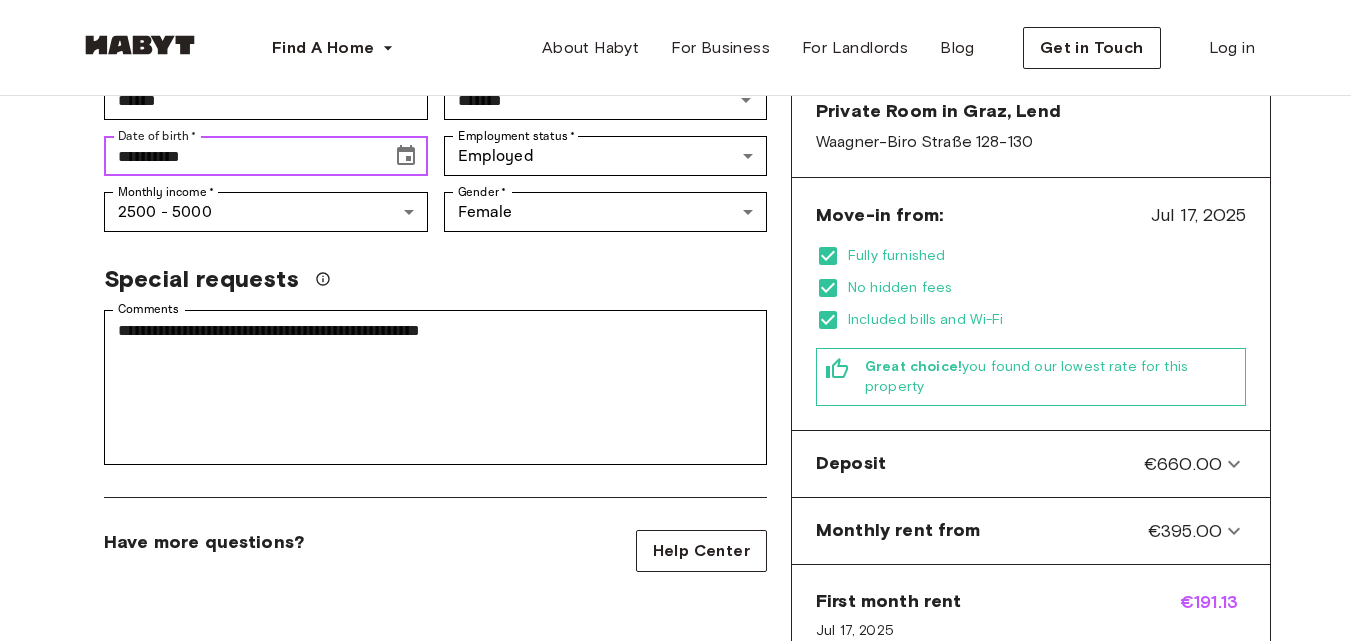 click on "**********" at bounding box center [241, 156] 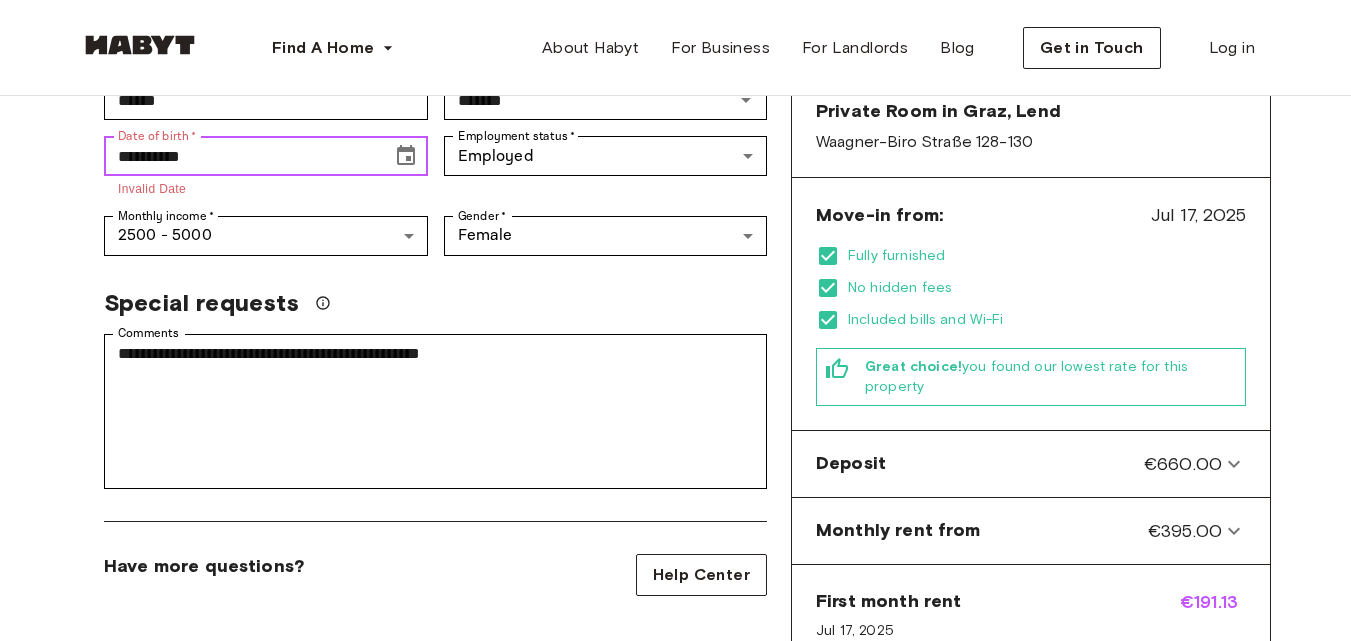 click on "**********" at bounding box center (241, 156) 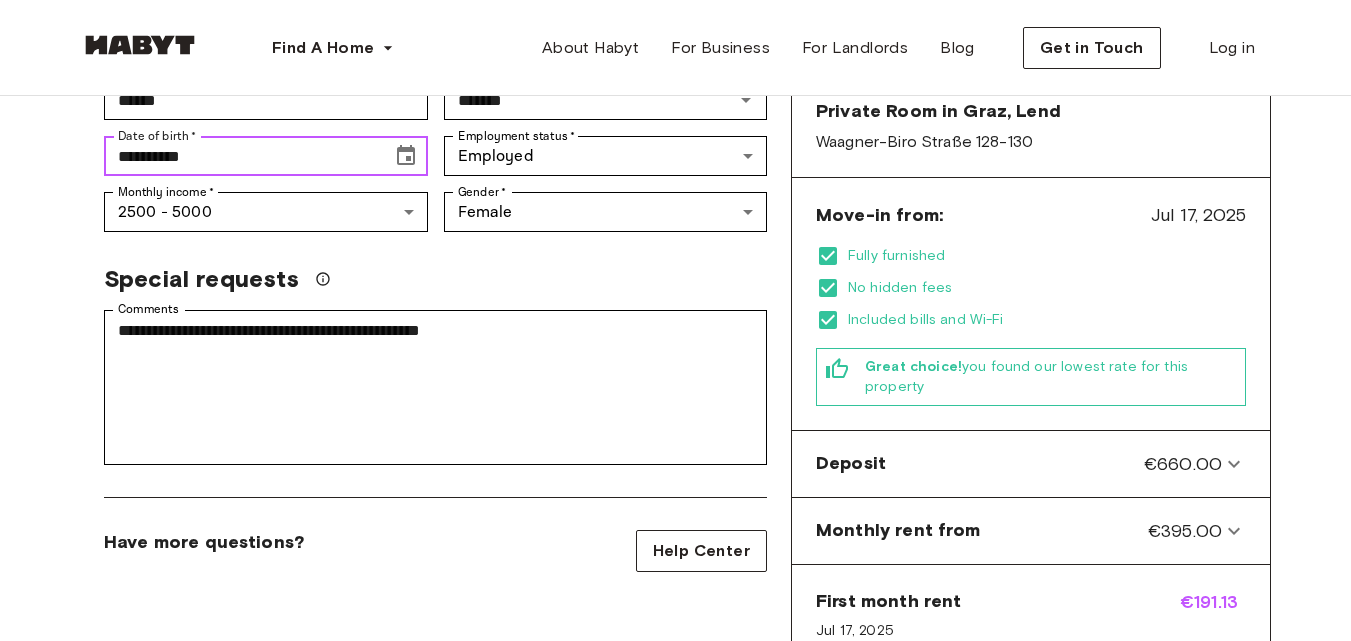 click 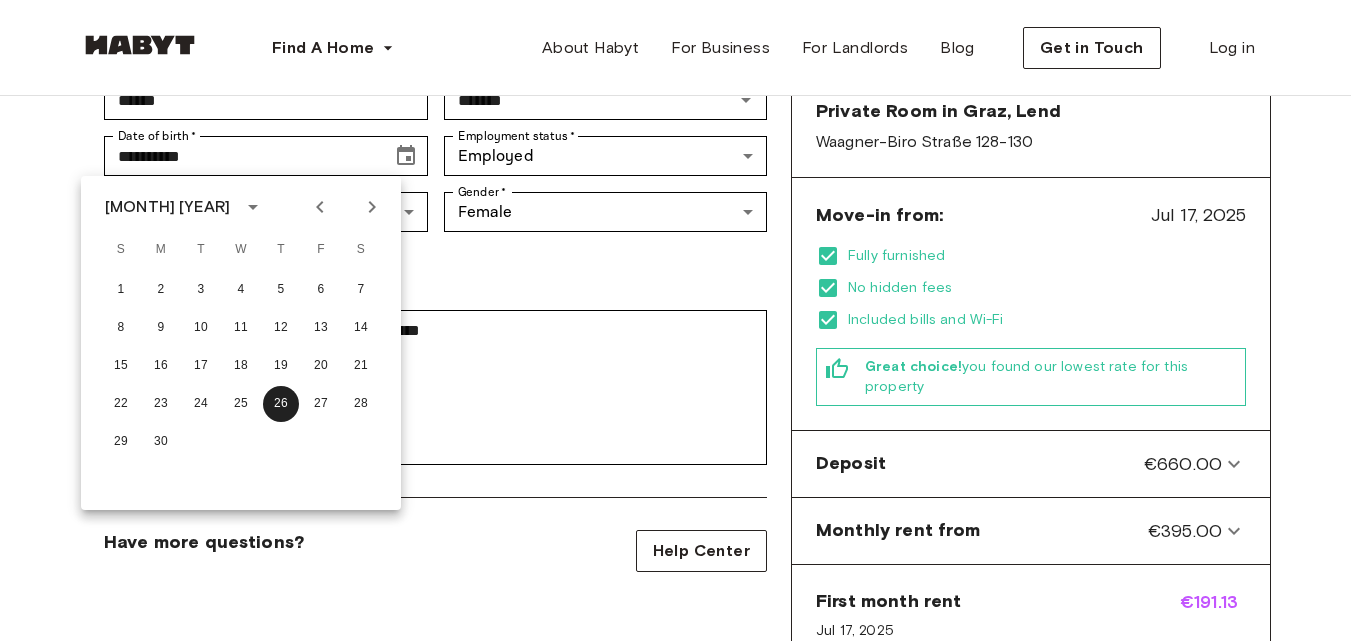 click on "[MONTH] [YEAR]" at bounding box center [167, 207] 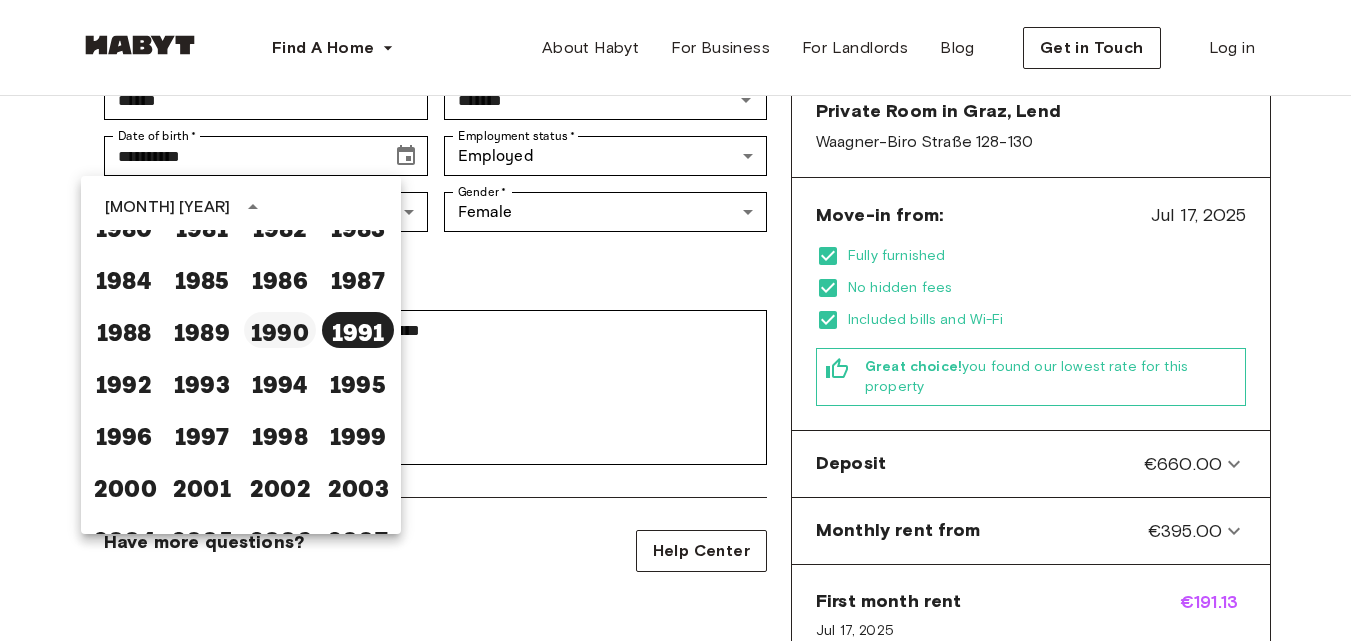 scroll, scrollTop: 1071, scrollLeft: 0, axis: vertical 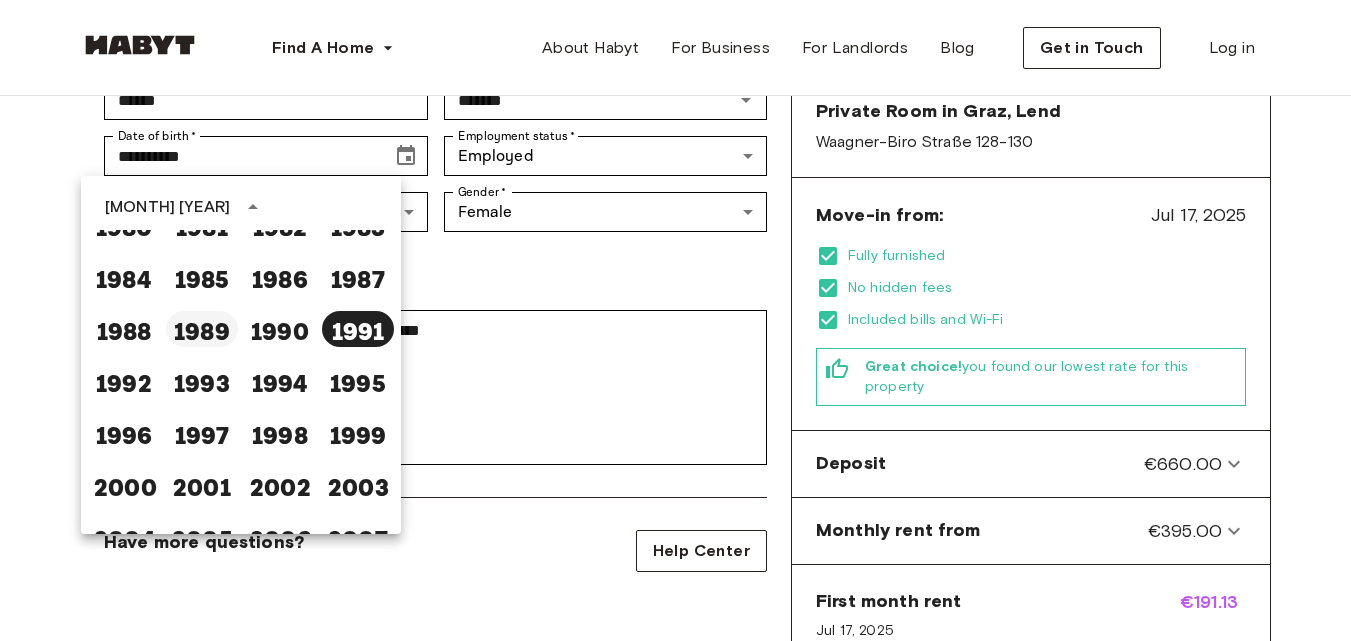 click on "1989" at bounding box center (202, 329) 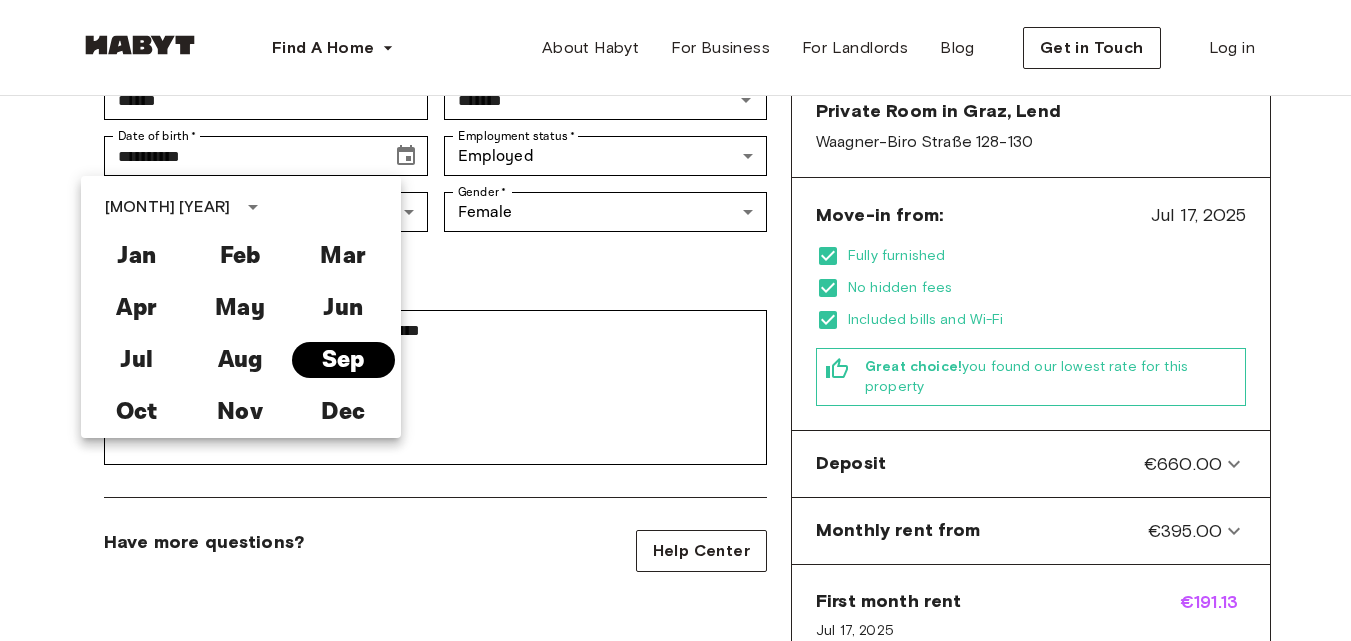click on "Sep" at bounding box center (343, 360) 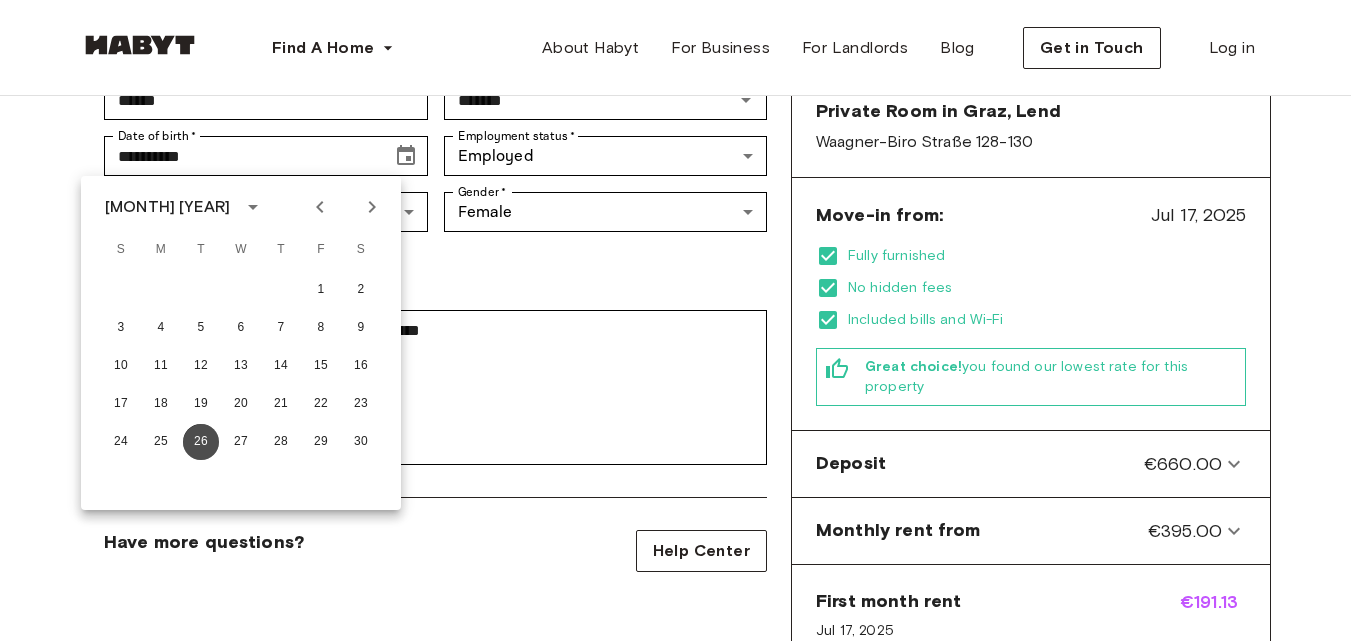 click on "26" at bounding box center [201, 442] 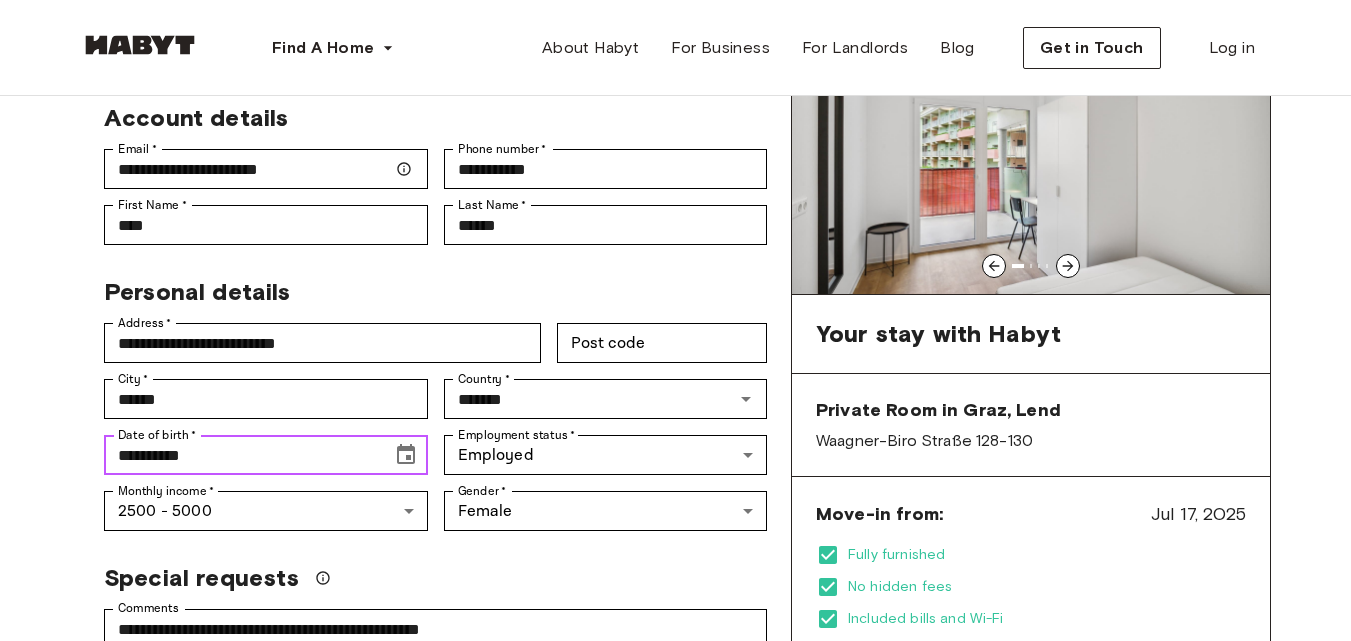 scroll, scrollTop: 150, scrollLeft: 0, axis: vertical 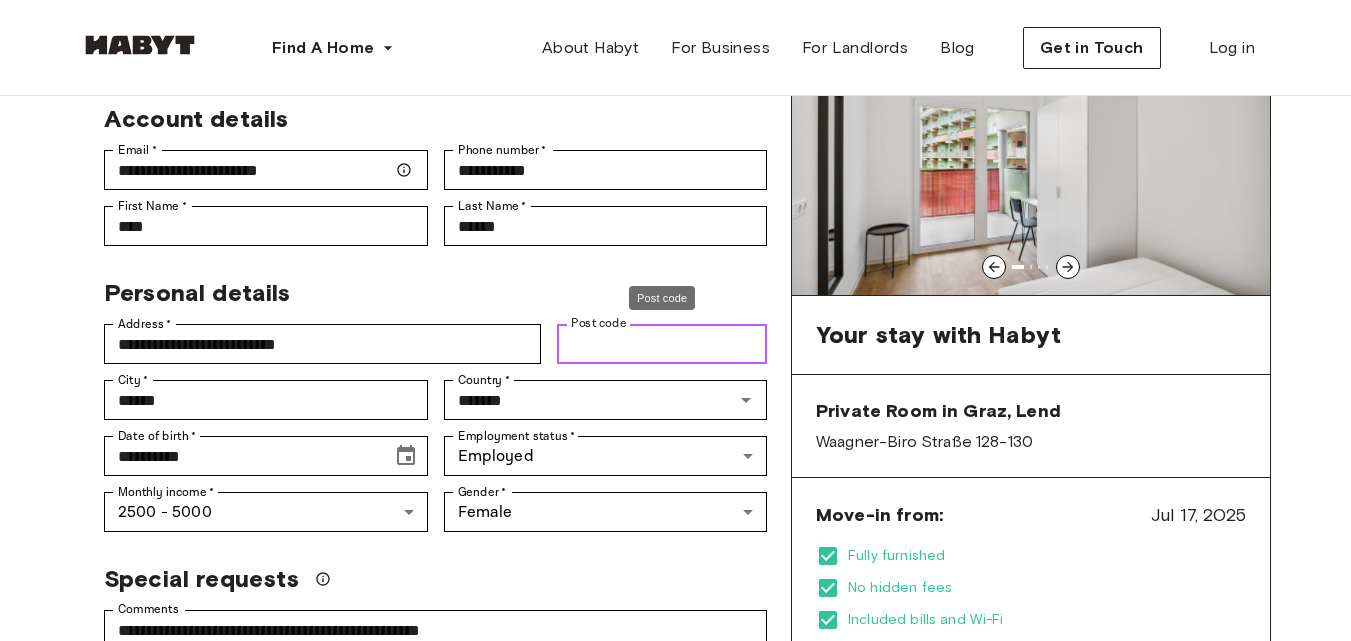 click on "Post code" at bounding box center (662, 344) 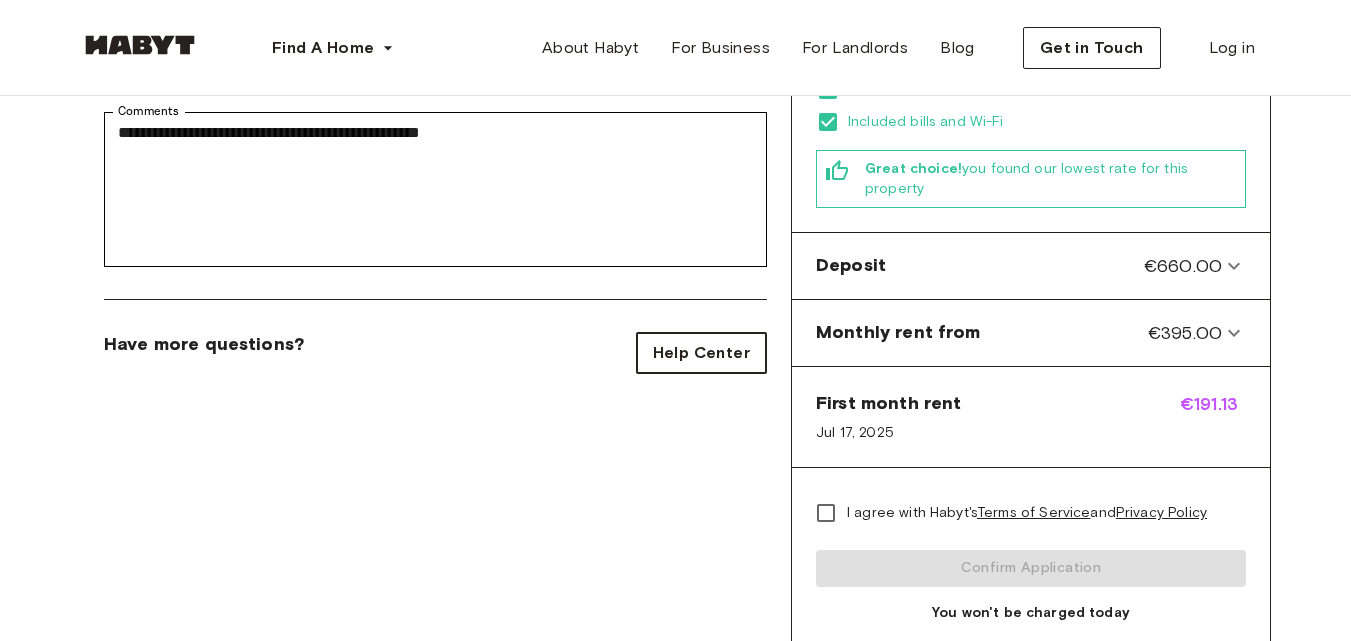 scroll, scrollTop: 650, scrollLeft: 0, axis: vertical 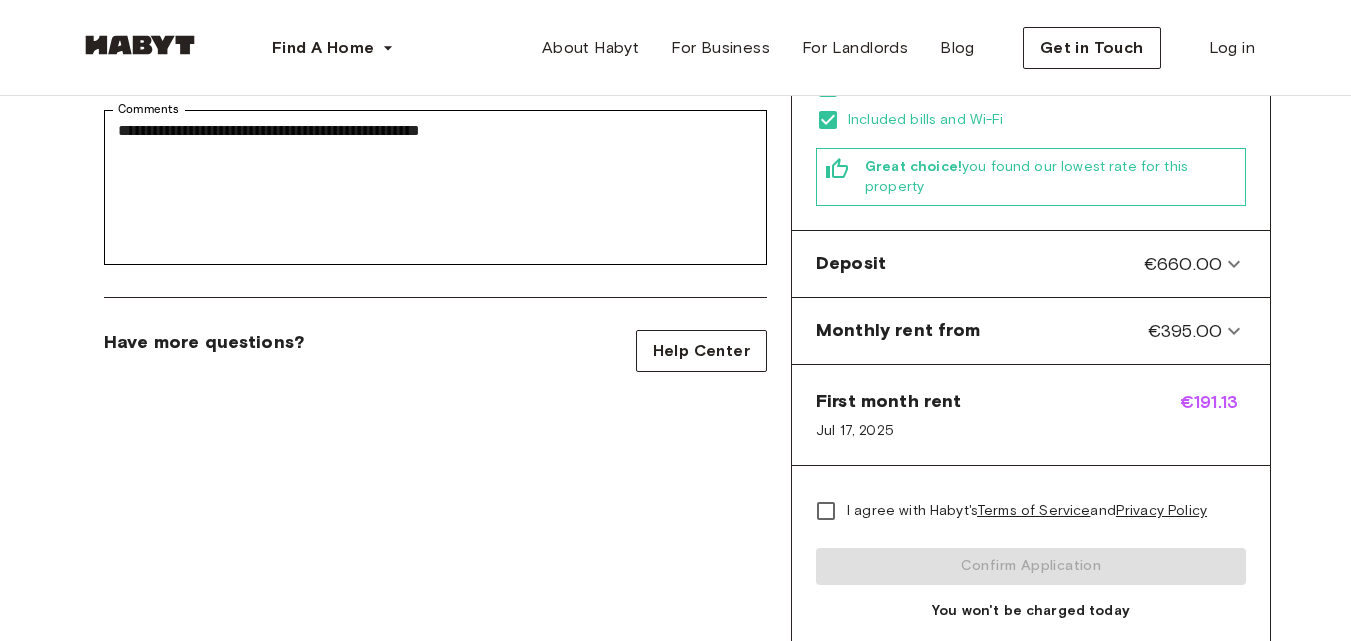type on "******" 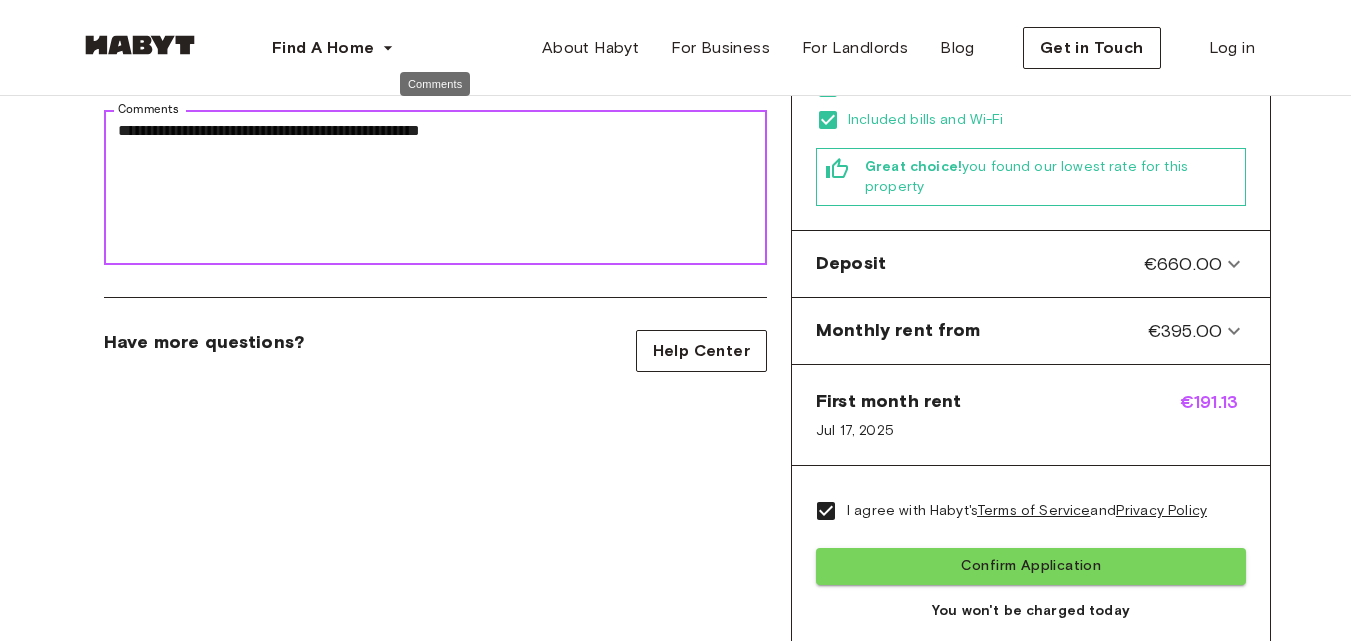 click on "**********" at bounding box center (435, 188) 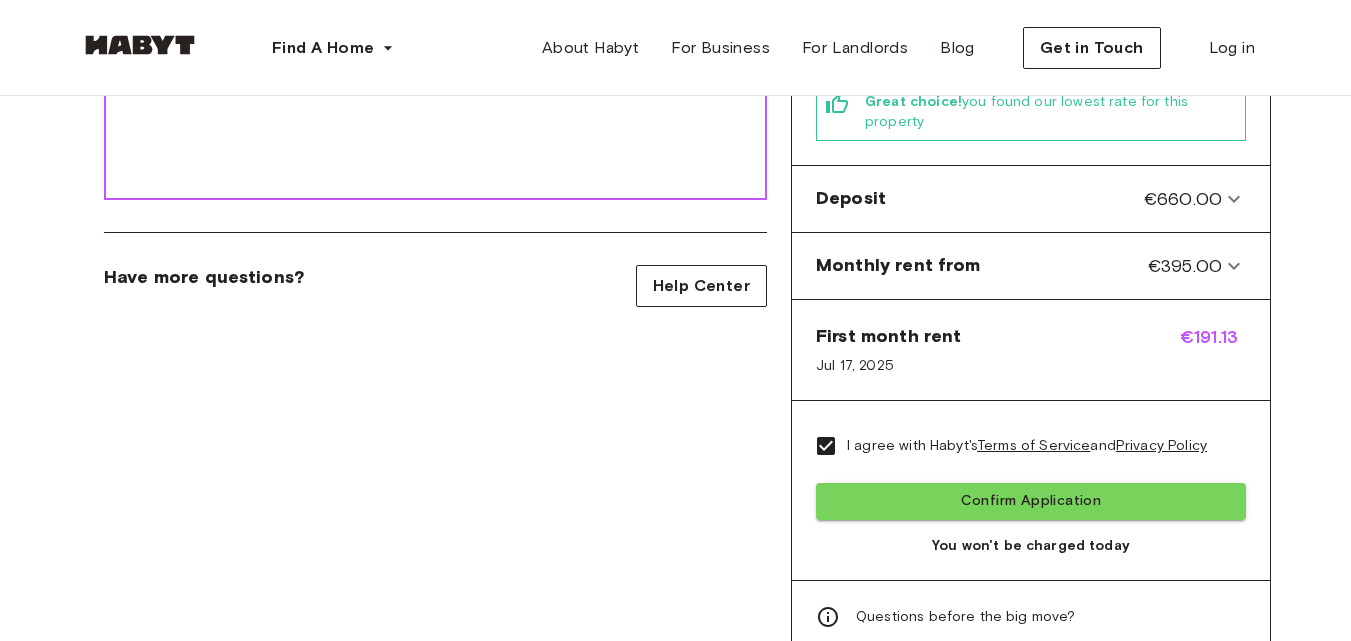 scroll, scrollTop: 750, scrollLeft: 0, axis: vertical 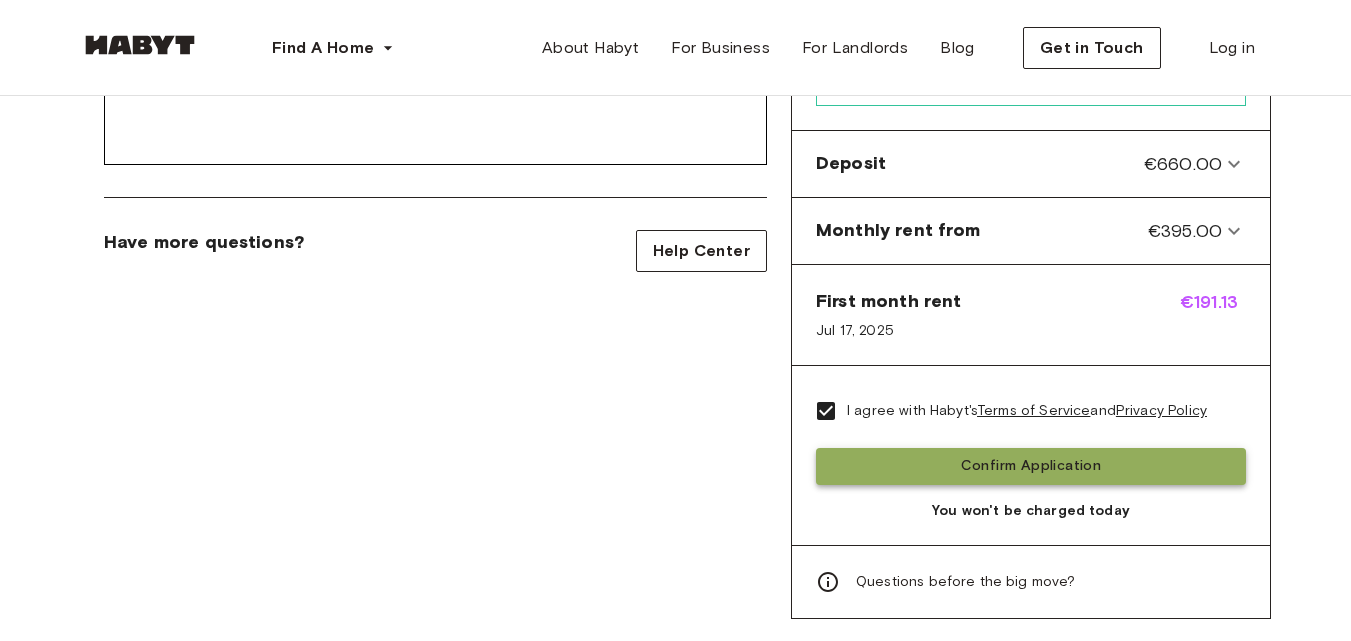 click on "Confirm Application" at bounding box center [1031, 466] 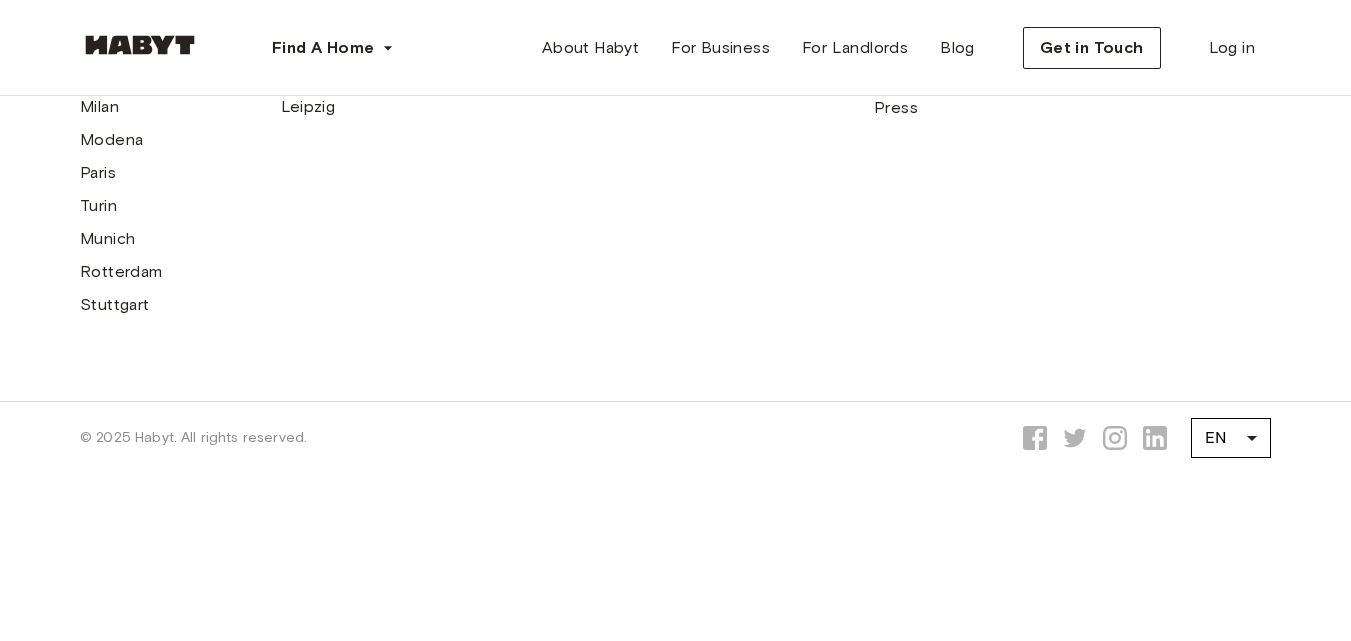 scroll, scrollTop: 0, scrollLeft: 0, axis: both 